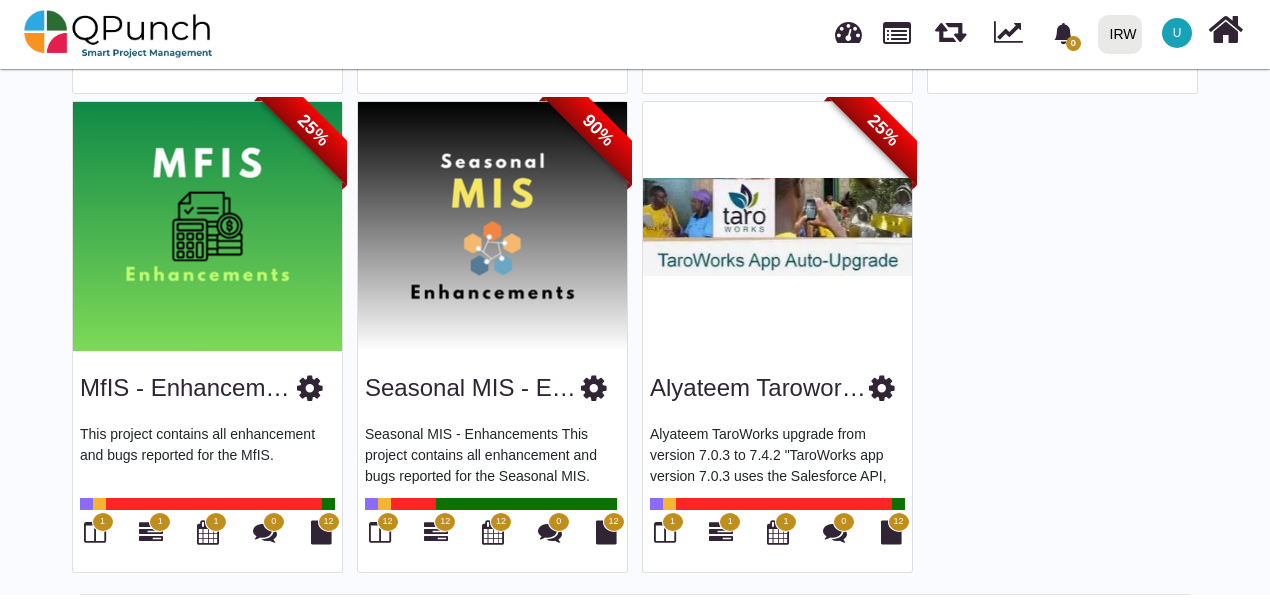 scroll, scrollTop: 1063, scrollLeft: 0, axis: vertical 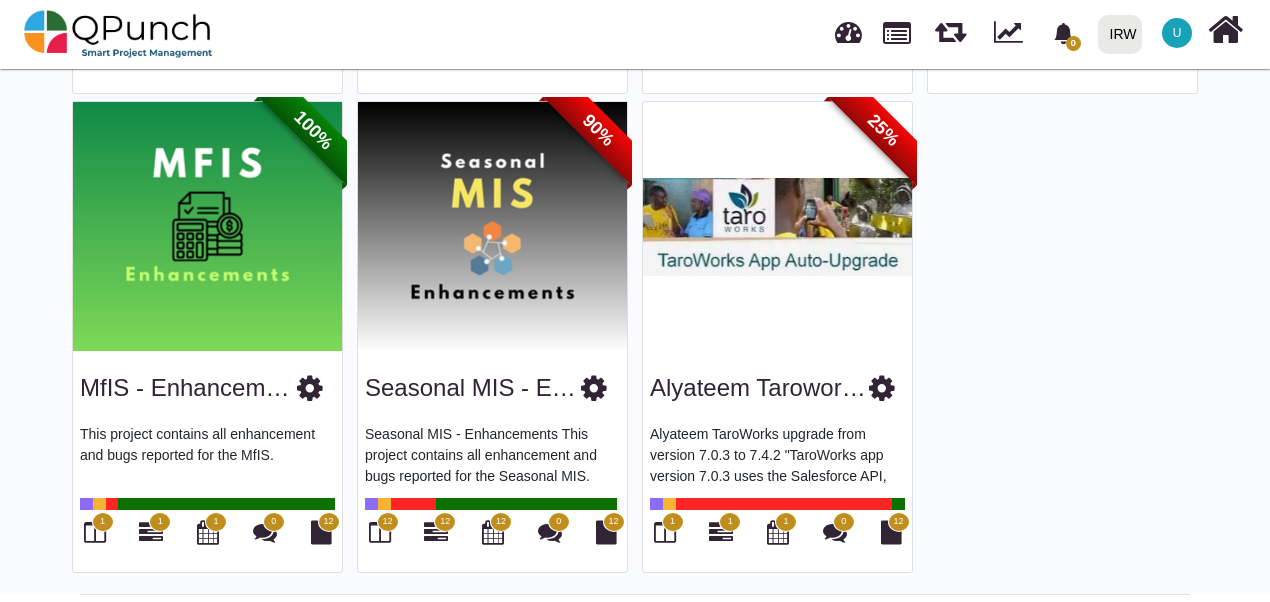 click at bounding box center [492, 227] 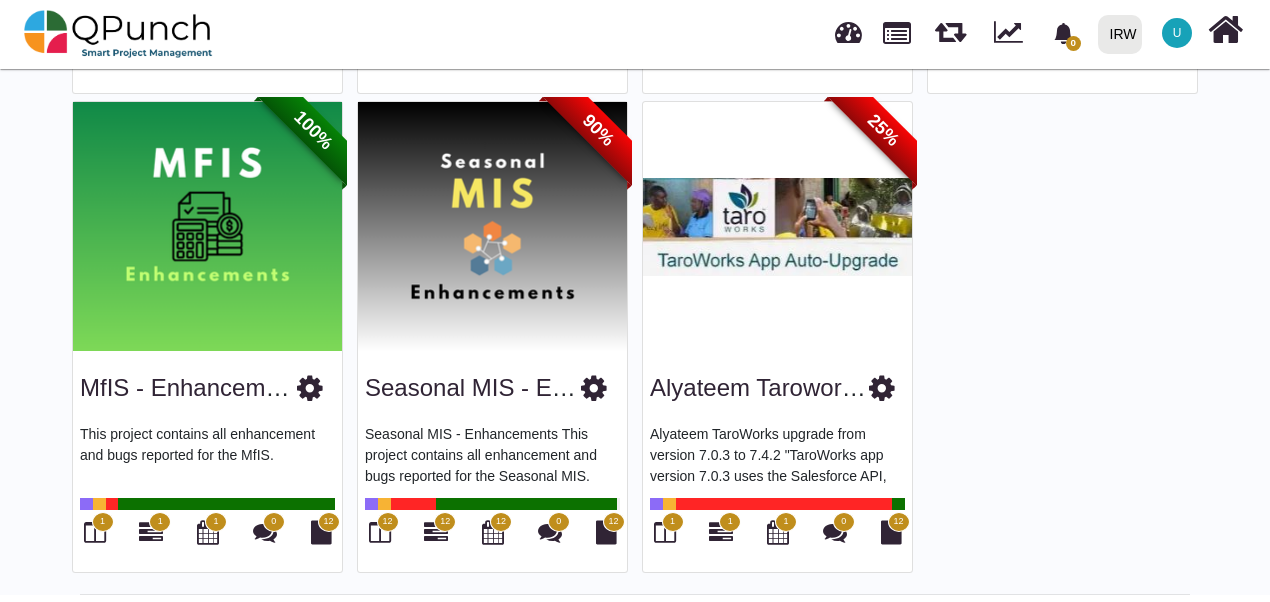 scroll, scrollTop: 0, scrollLeft: 0, axis: both 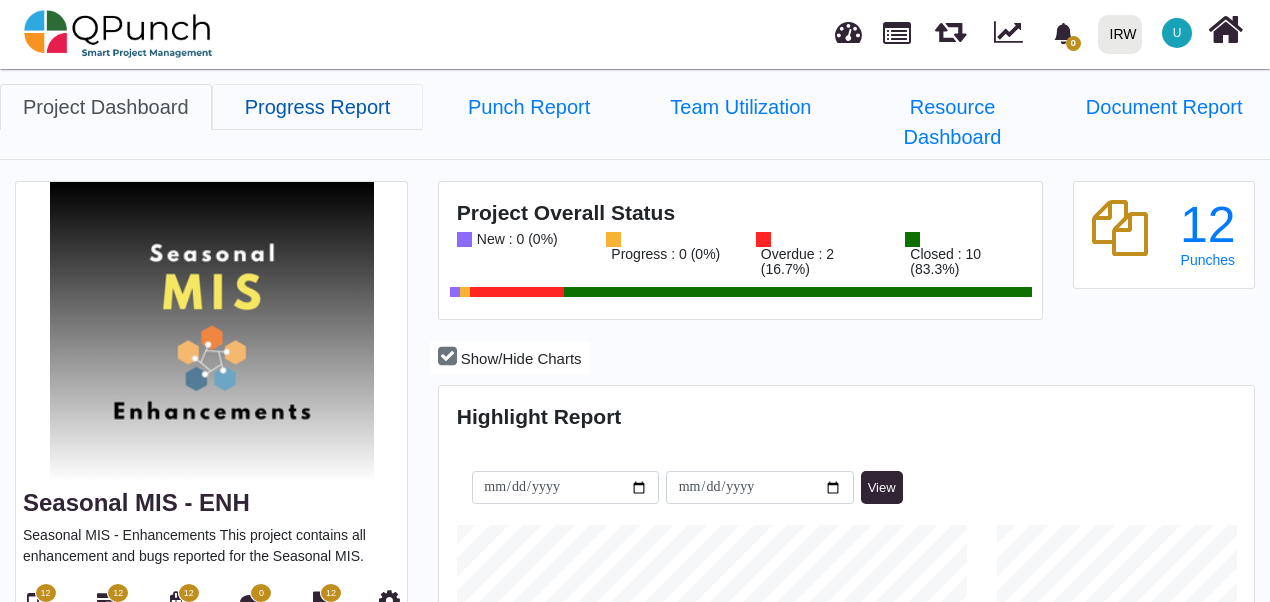 click on "Progress Report" at bounding box center (318, 107) 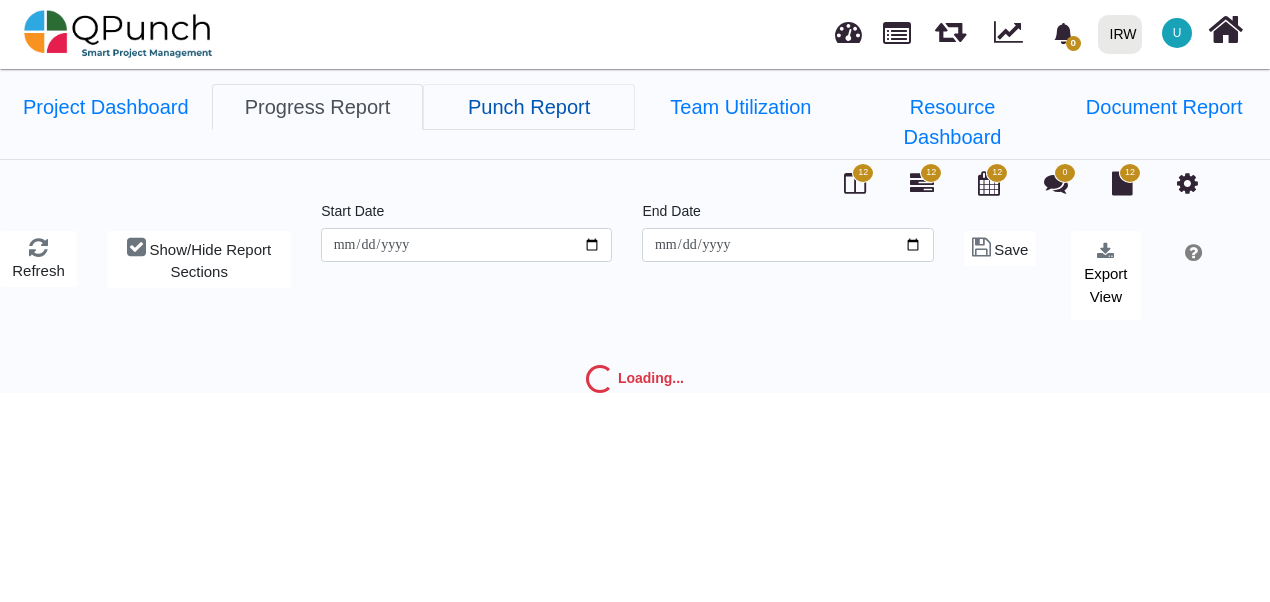 click on "Punch Report" at bounding box center [529, 107] 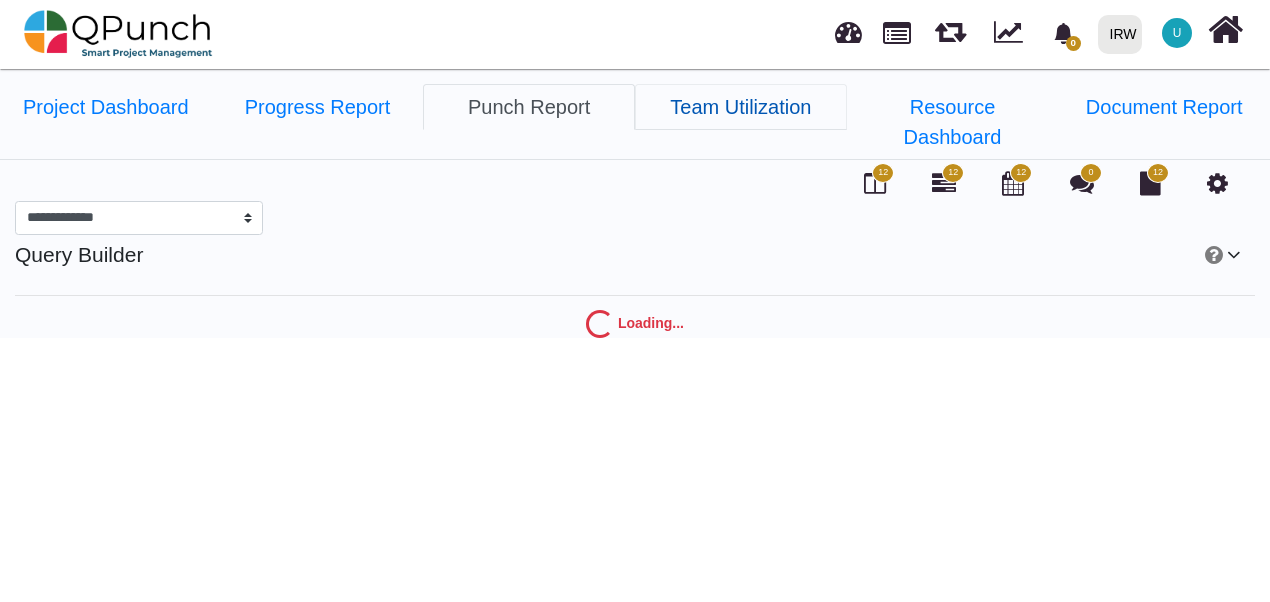 click on "Team Utilization" at bounding box center (741, 107) 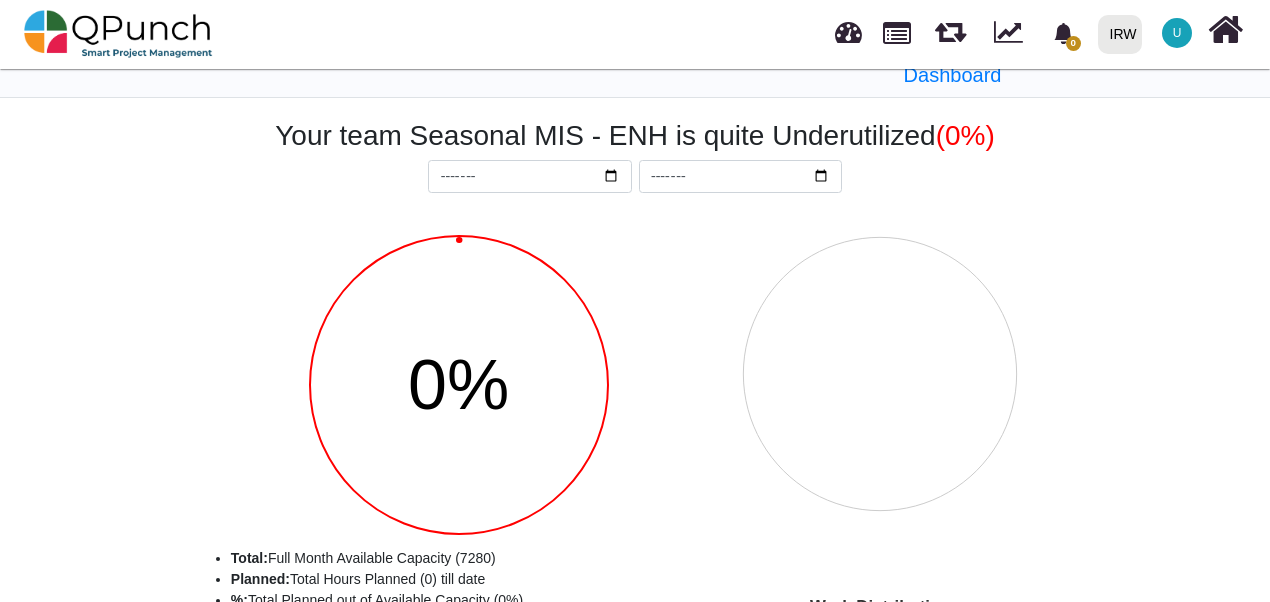 scroll, scrollTop: 0, scrollLeft: 0, axis: both 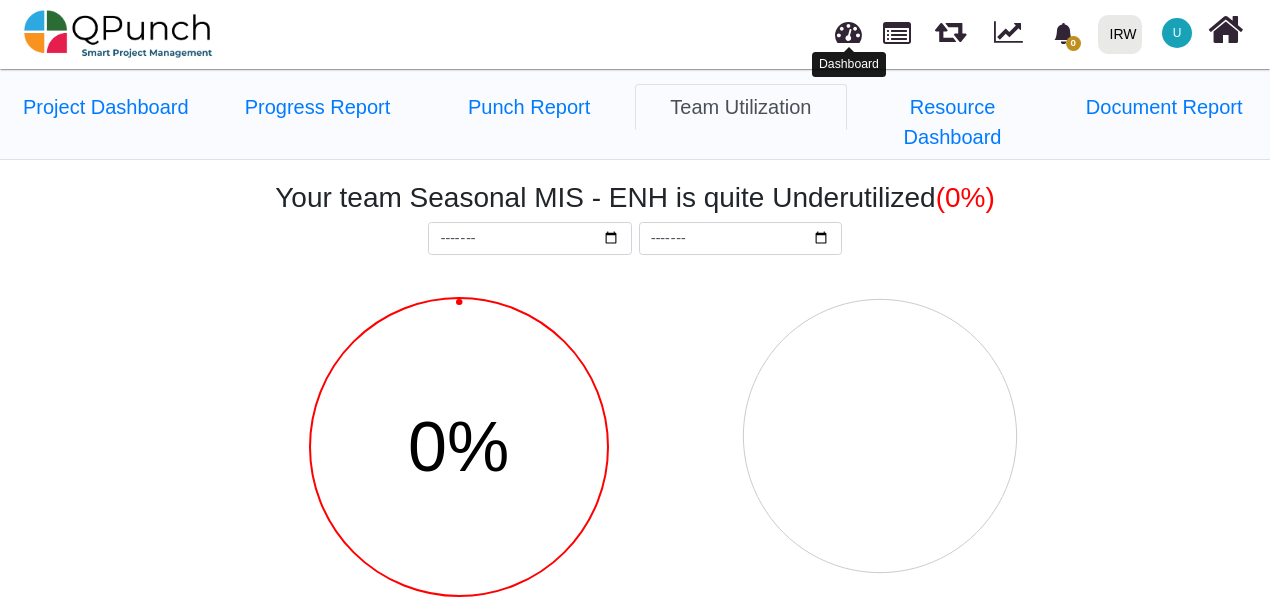 click at bounding box center (848, 29) 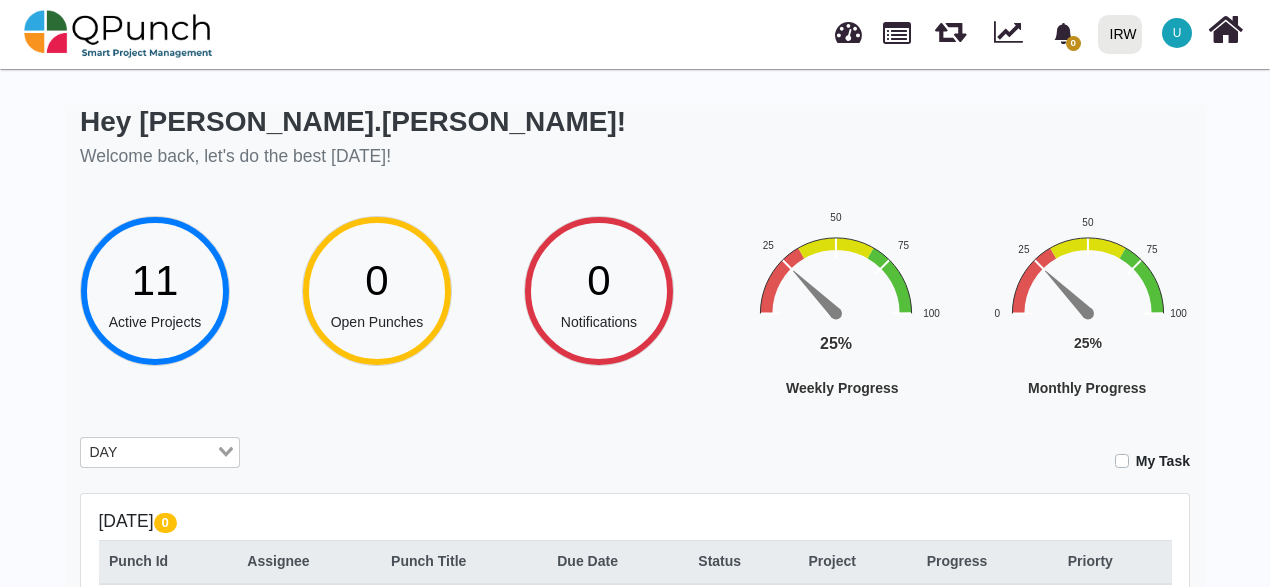click on "11" at bounding box center [155, 280] 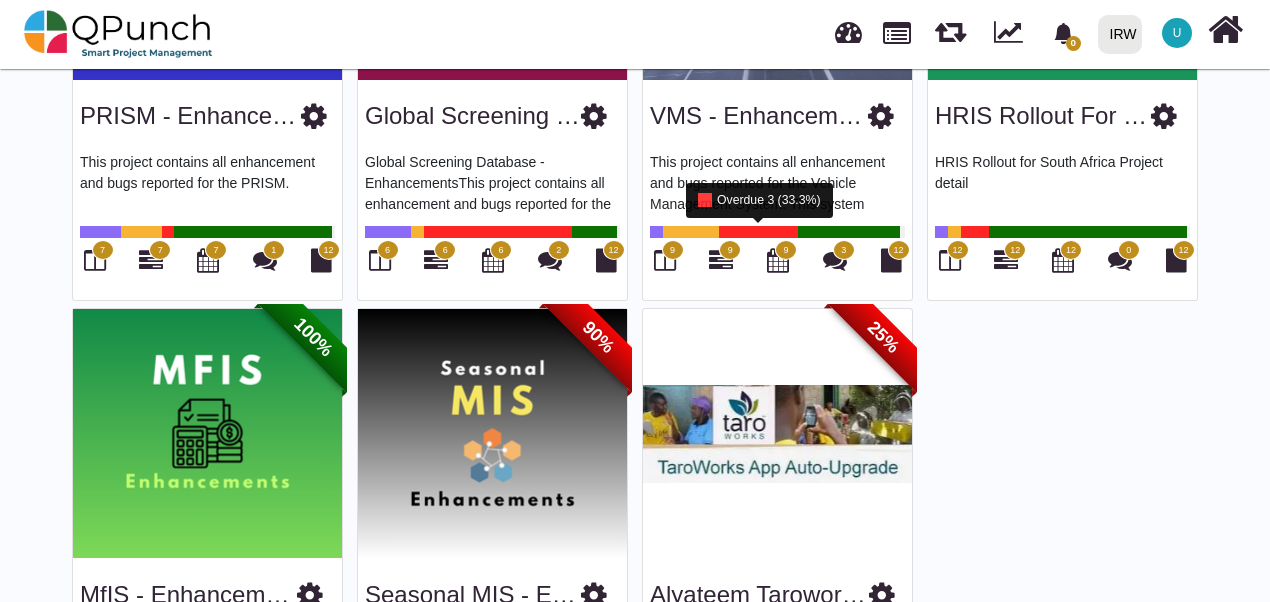 scroll, scrollTop: 1049, scrollLeft: 0, axis: vertical 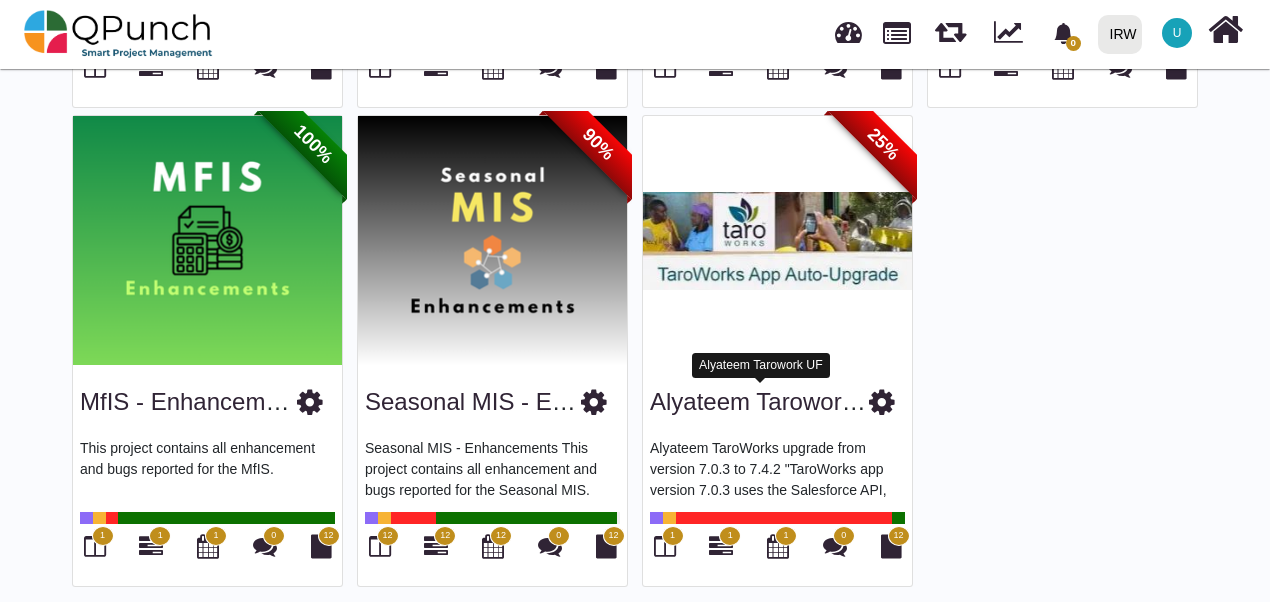 click on "Alyateem Tarowork UF" at bounding box center (771, 401) 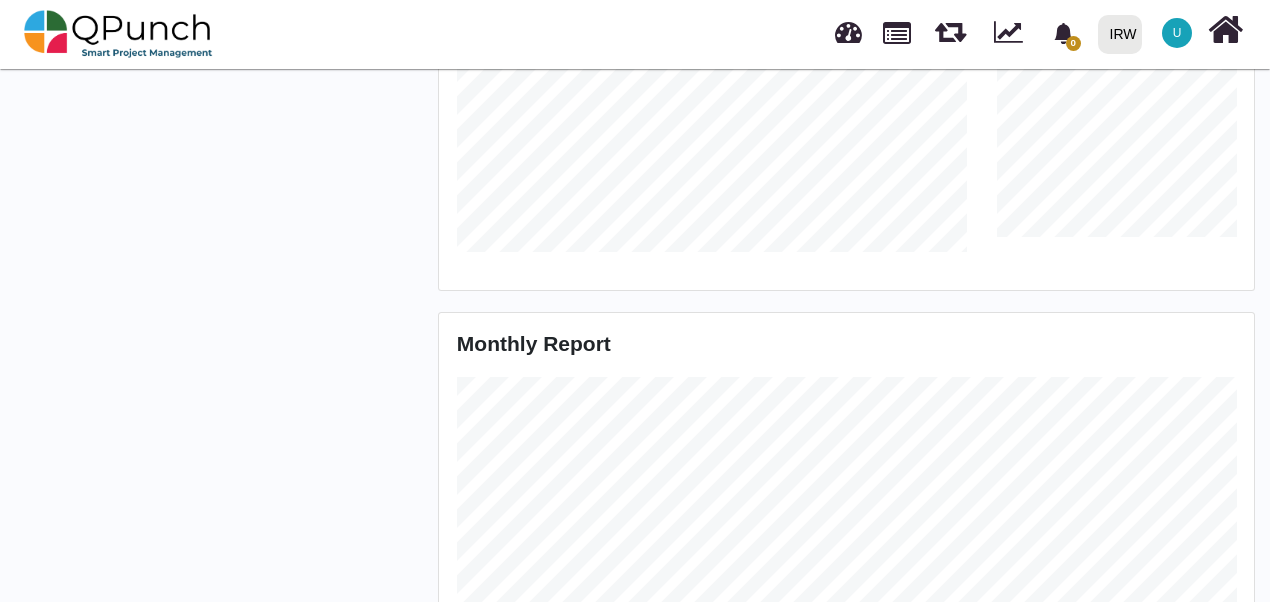 scroll, scrollTop: 0, scrollLeft: 0, axis: both 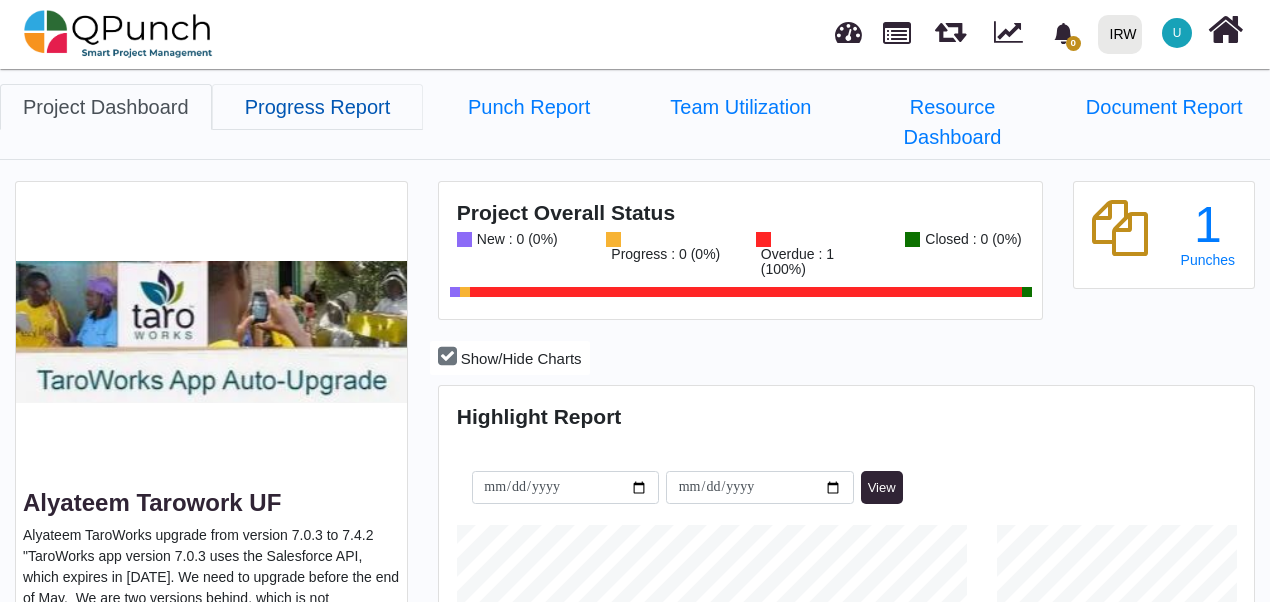 click on "Progress Report" at bounding box center (318, 107) 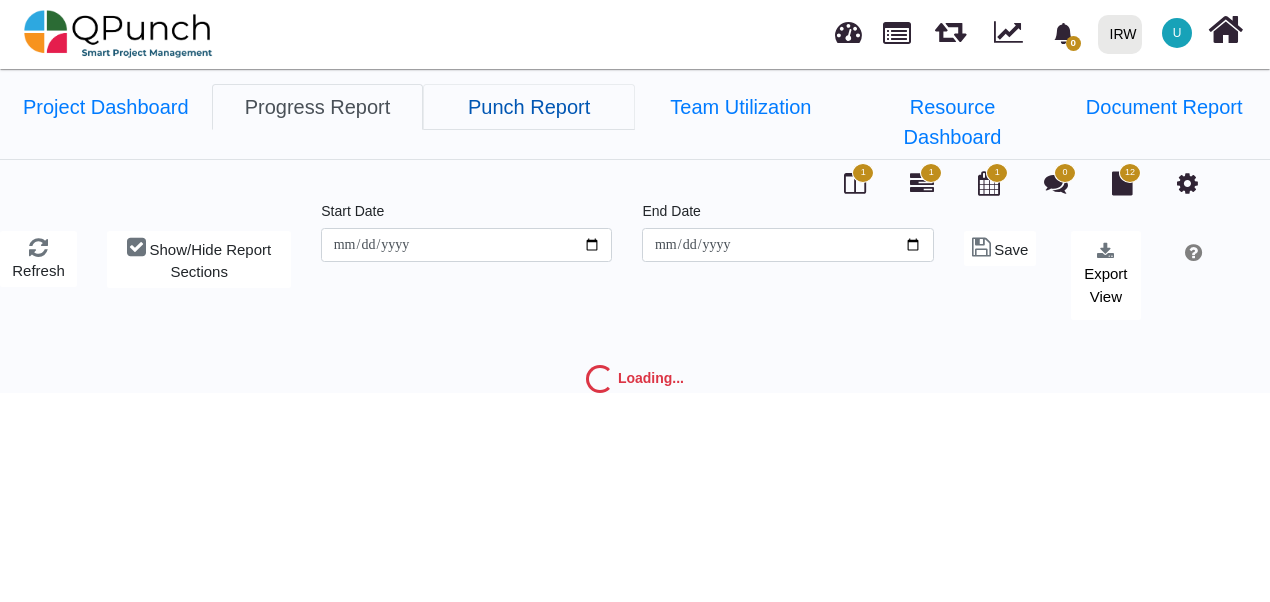 click on "Punch Report" at bounding box center [529, 107] 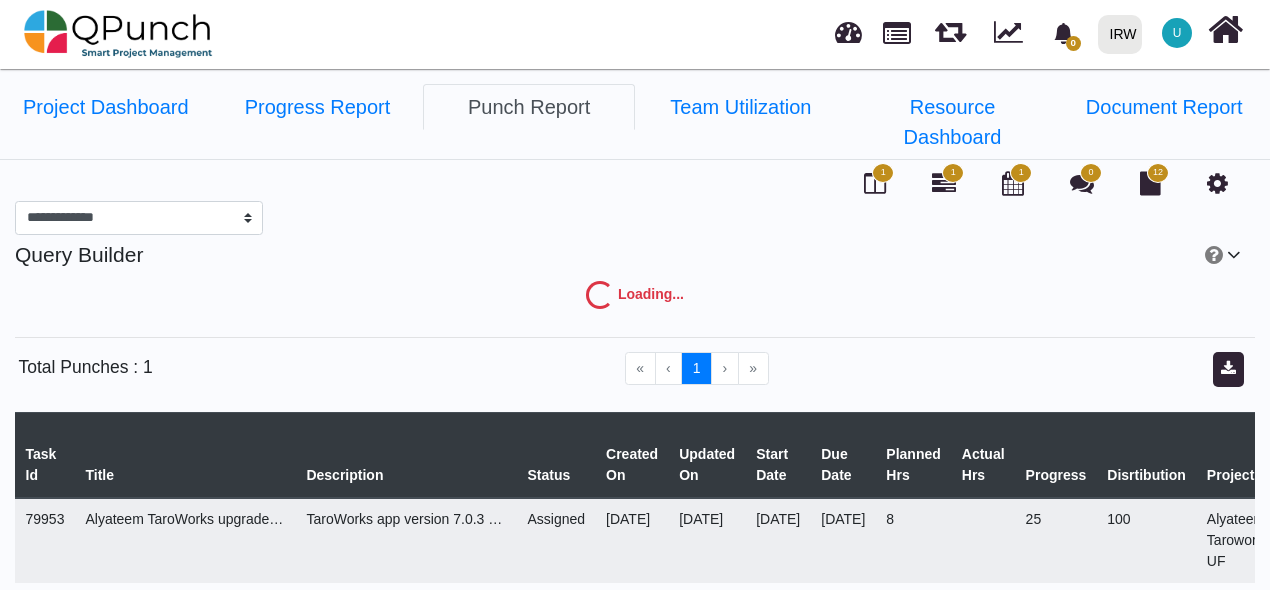 select on "***" 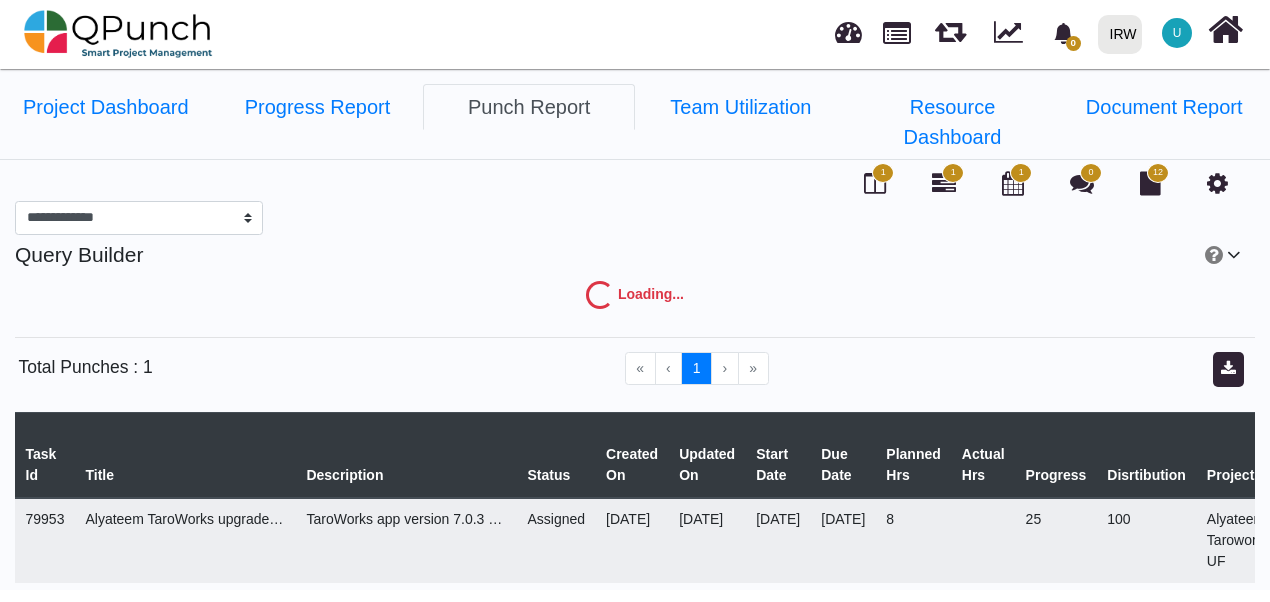 select on "****" 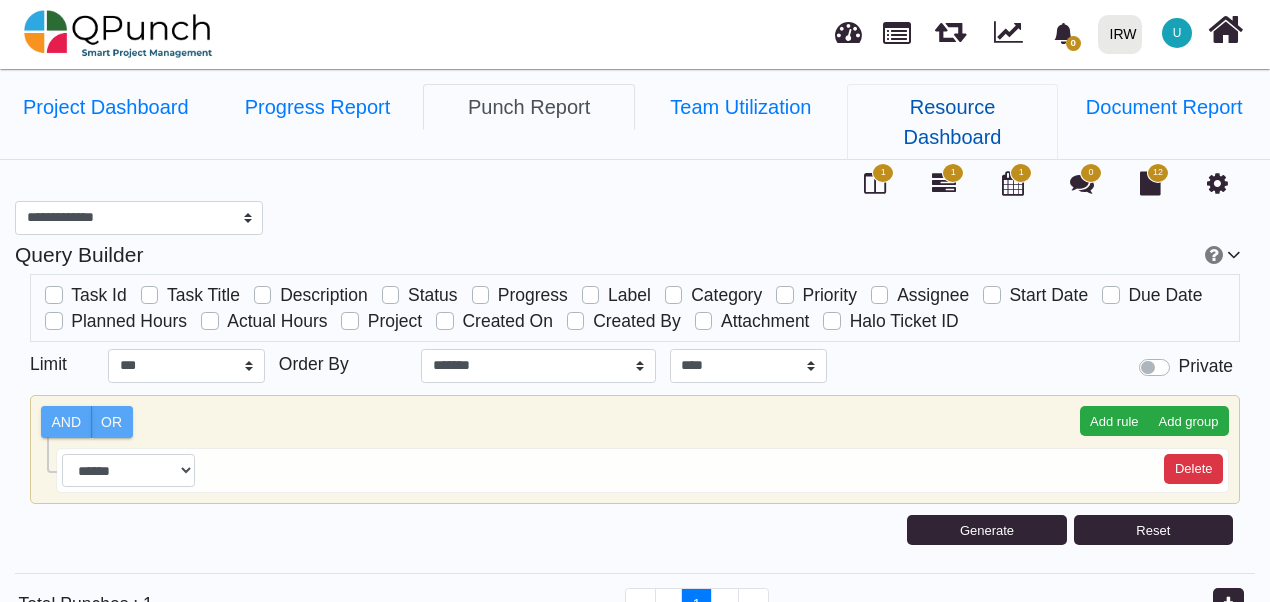 click on "Resource Dashboard" at bounding box center [953, 122] 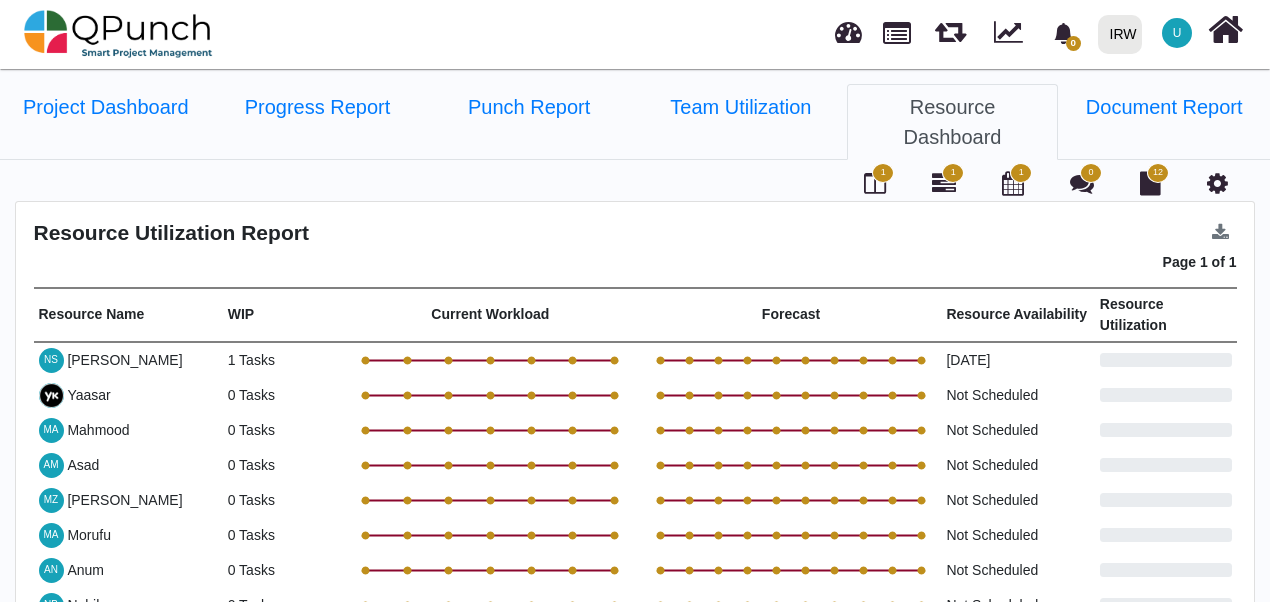 click on "Not Scheduled" at bounding box center [1017, 395] 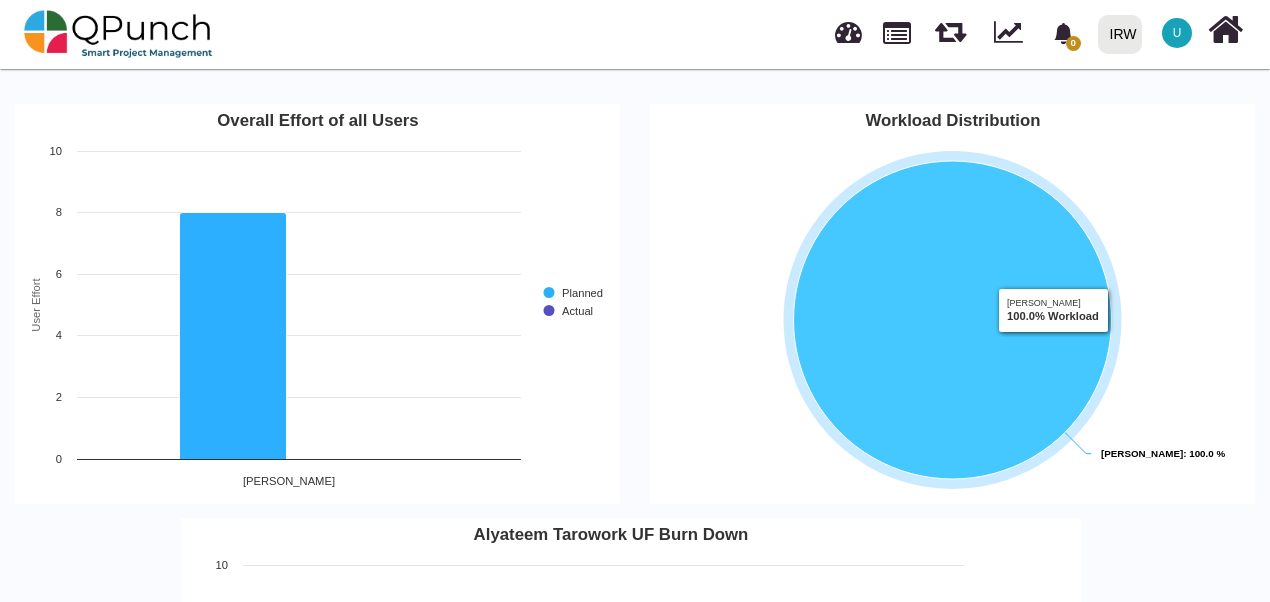 scroll, scrollTop: 1102, scrollLeft: 0, axis: vertical 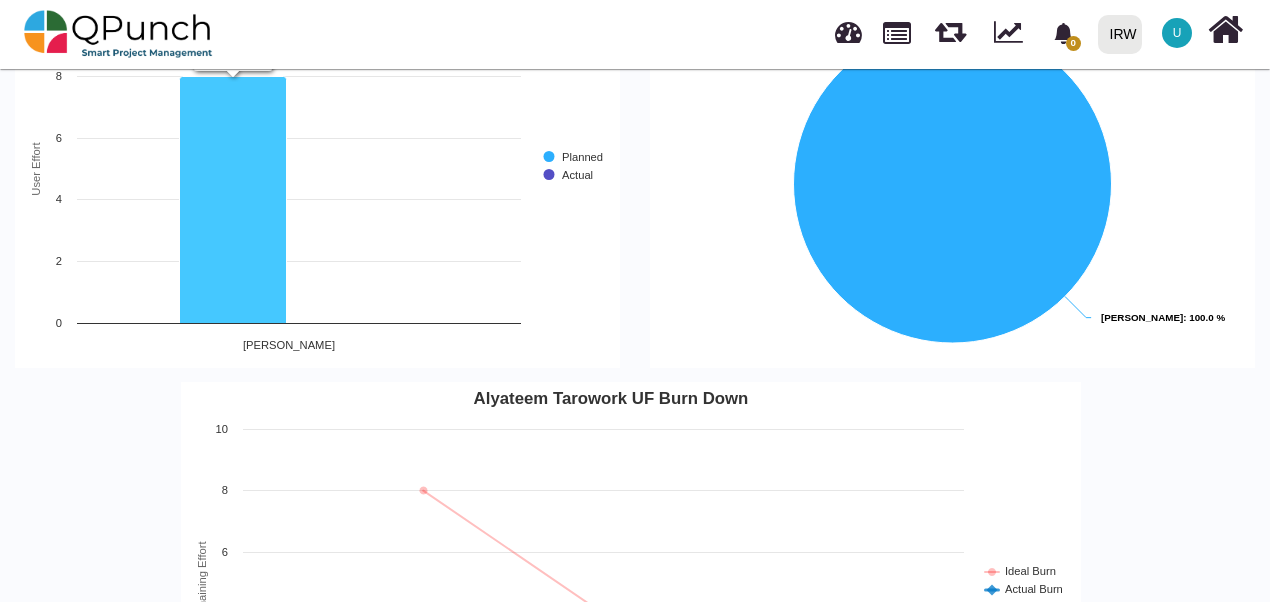 click 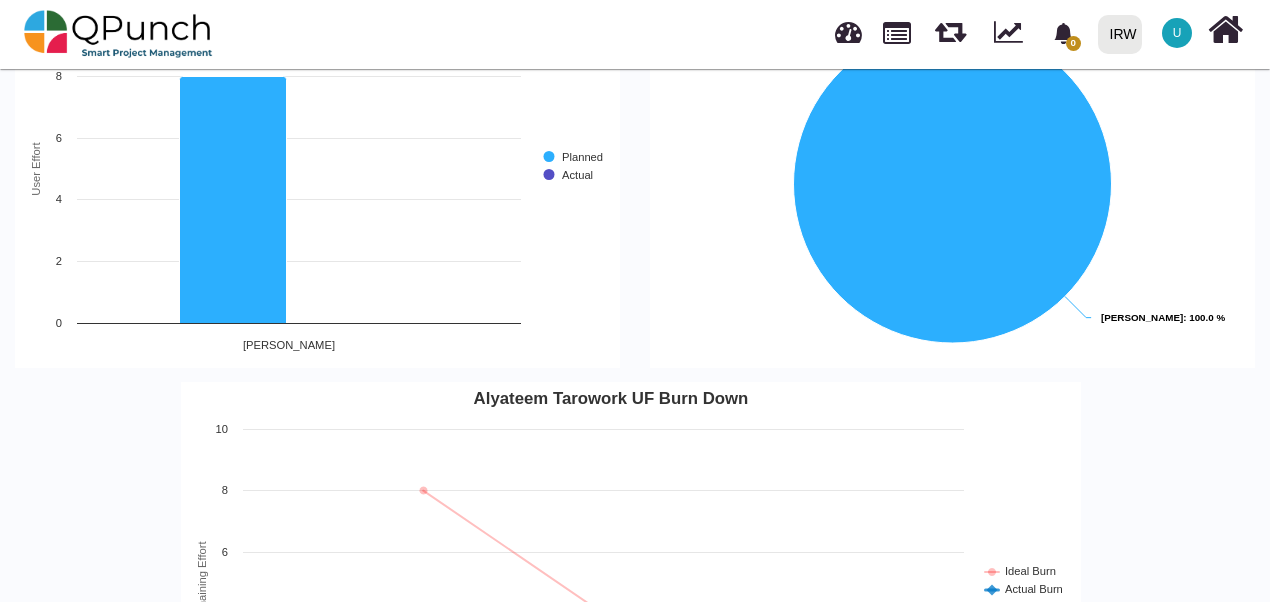 click on "U" at bounding box center [1177, 33] 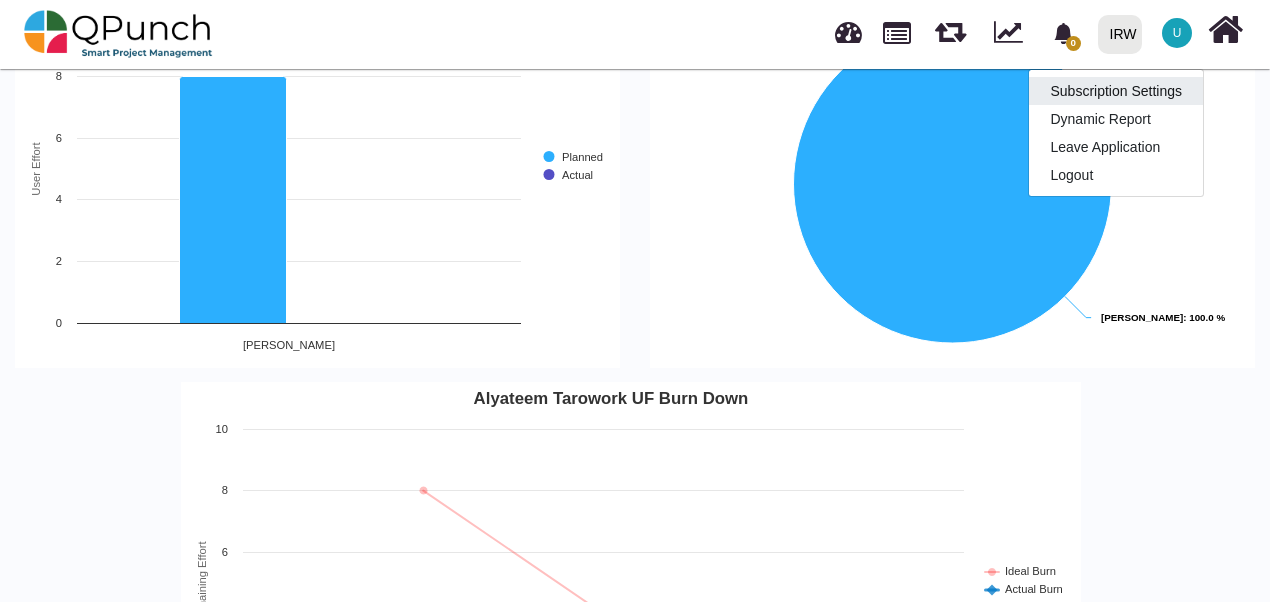 click on "Subscription Settings" at bounding box center (1116, 91) 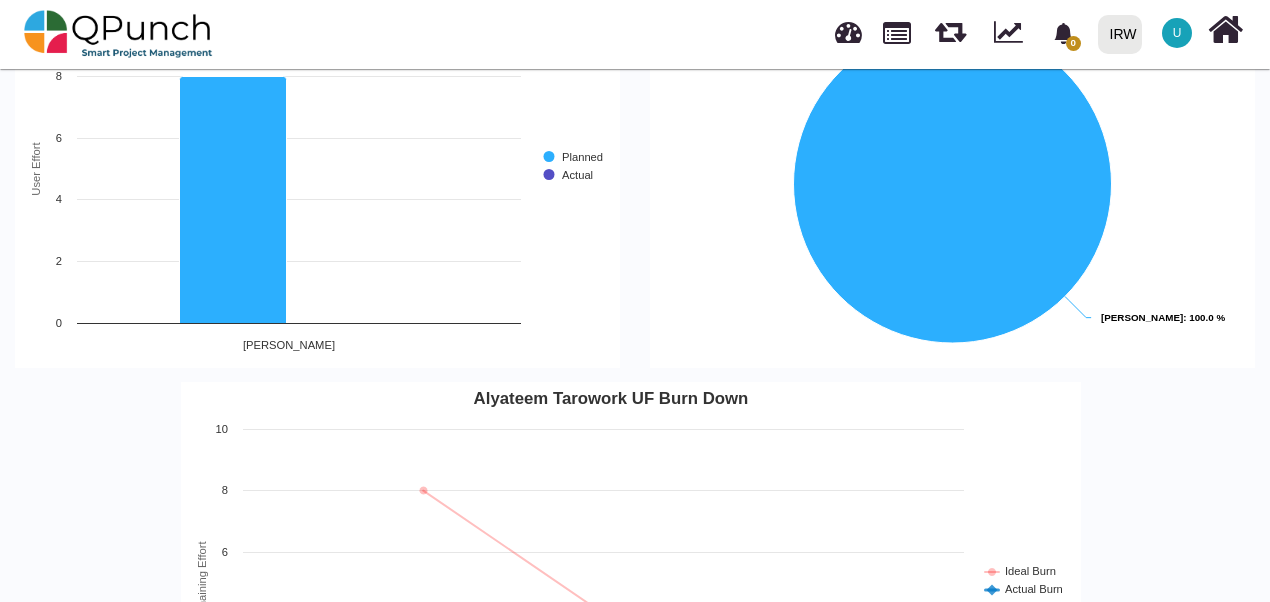 scroll, scrollTop: 0, scrollLeft: 0, axis: both 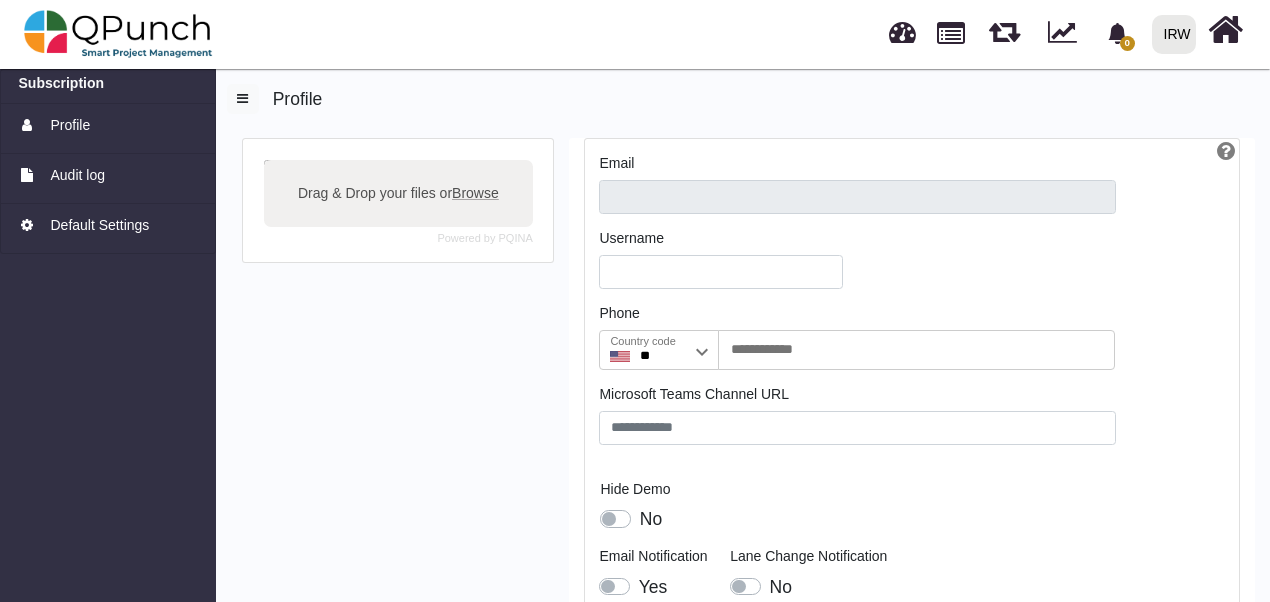 type on "**********" 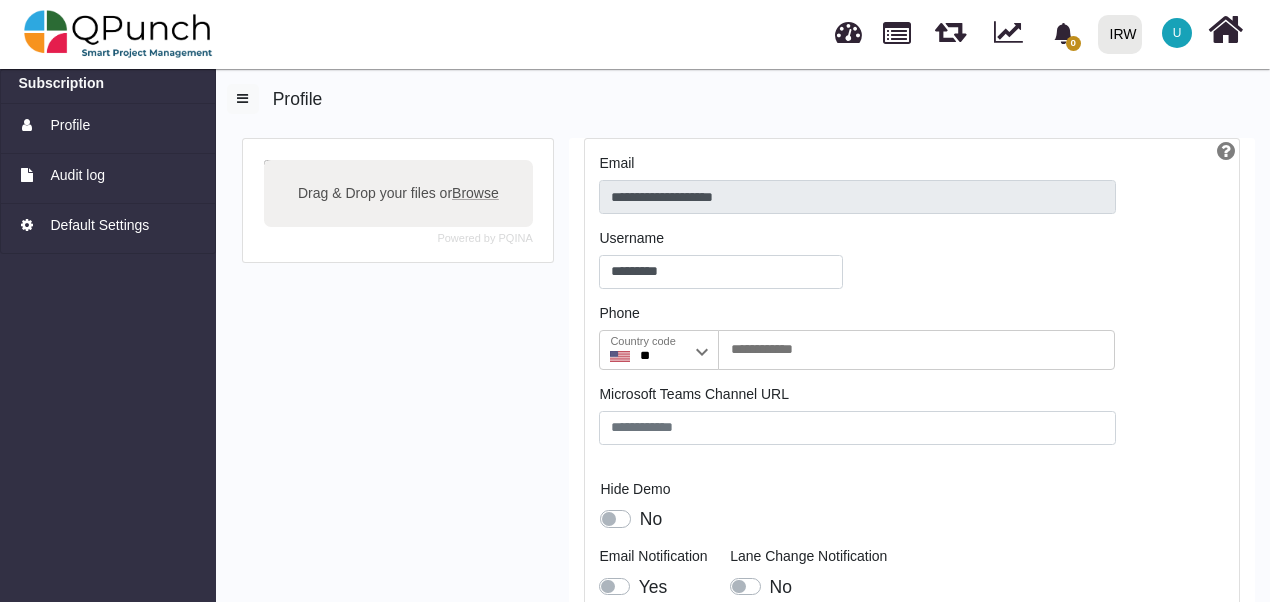 scroll, scrollTop: 102, scrollLeft: 0, axis: vertical 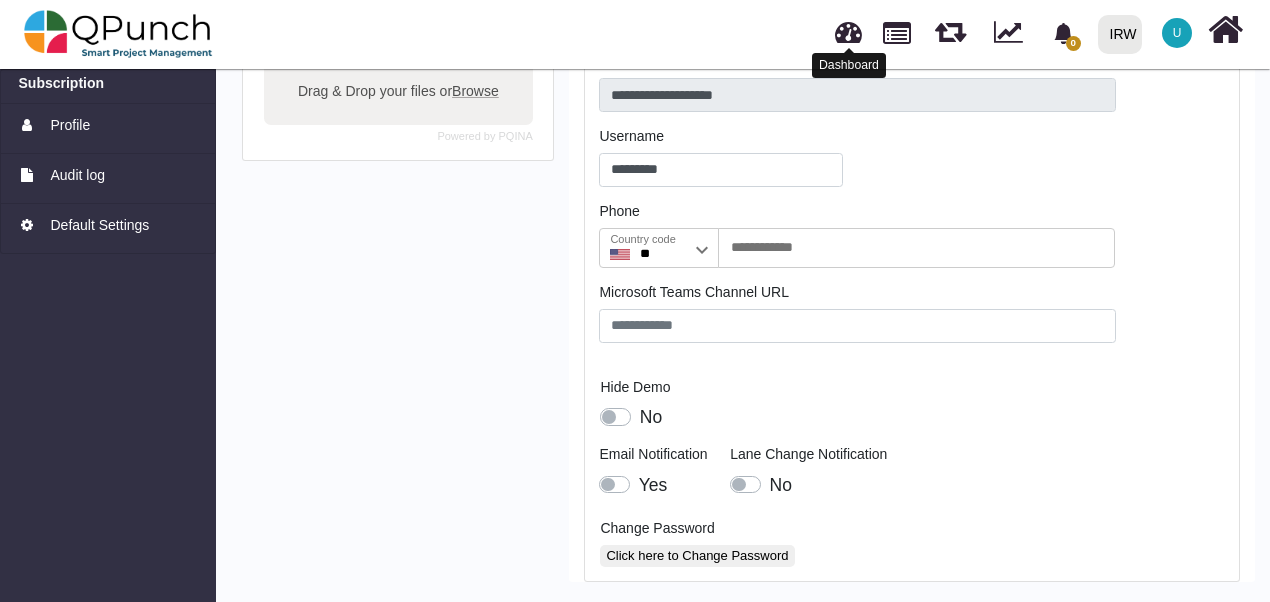 click at bounding box center [848, 29] 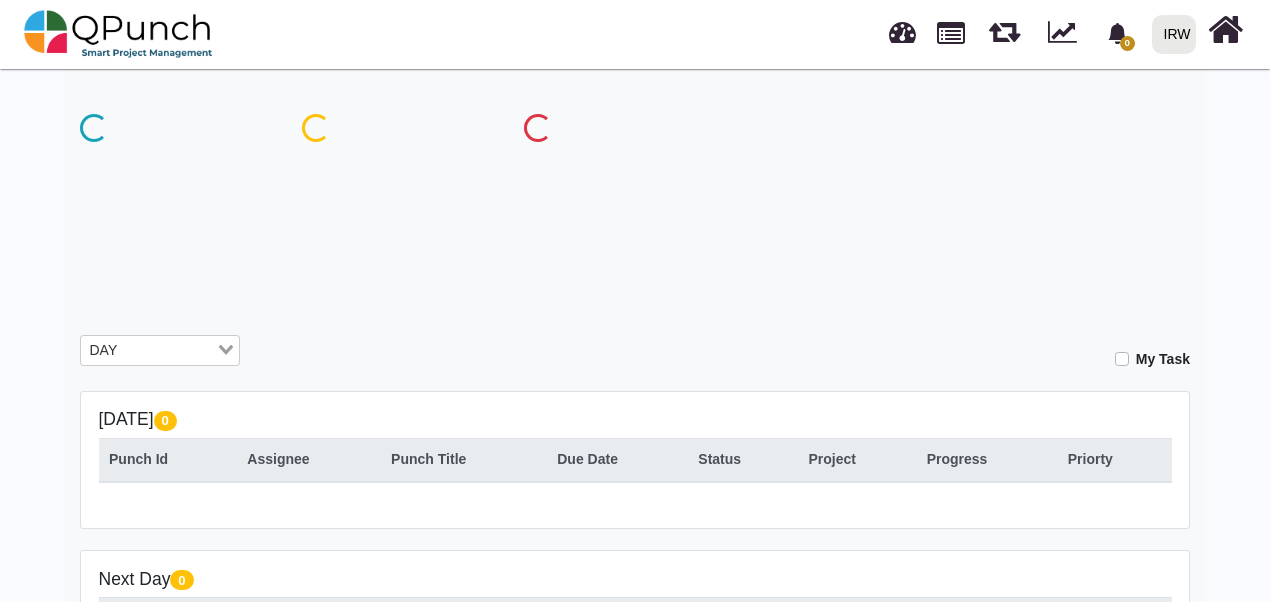 scroll, scrollTop: 0, scrollLeft: 0, axis: both 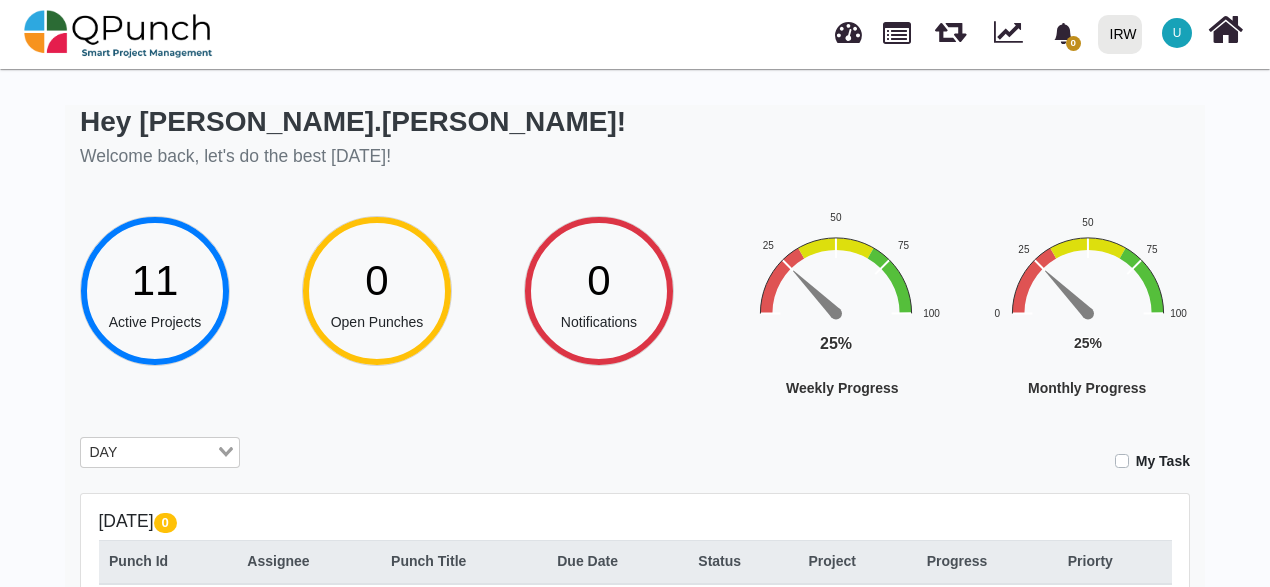 click on "11" at bounding box center [155, 280] 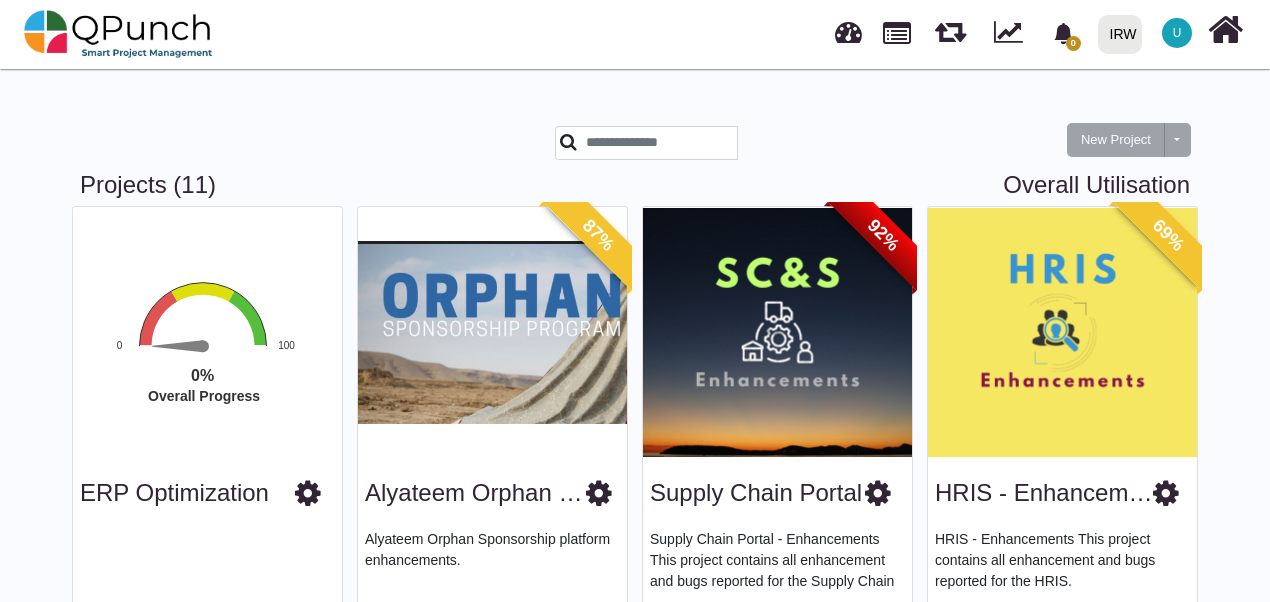 click at bounding box center [730, 148] 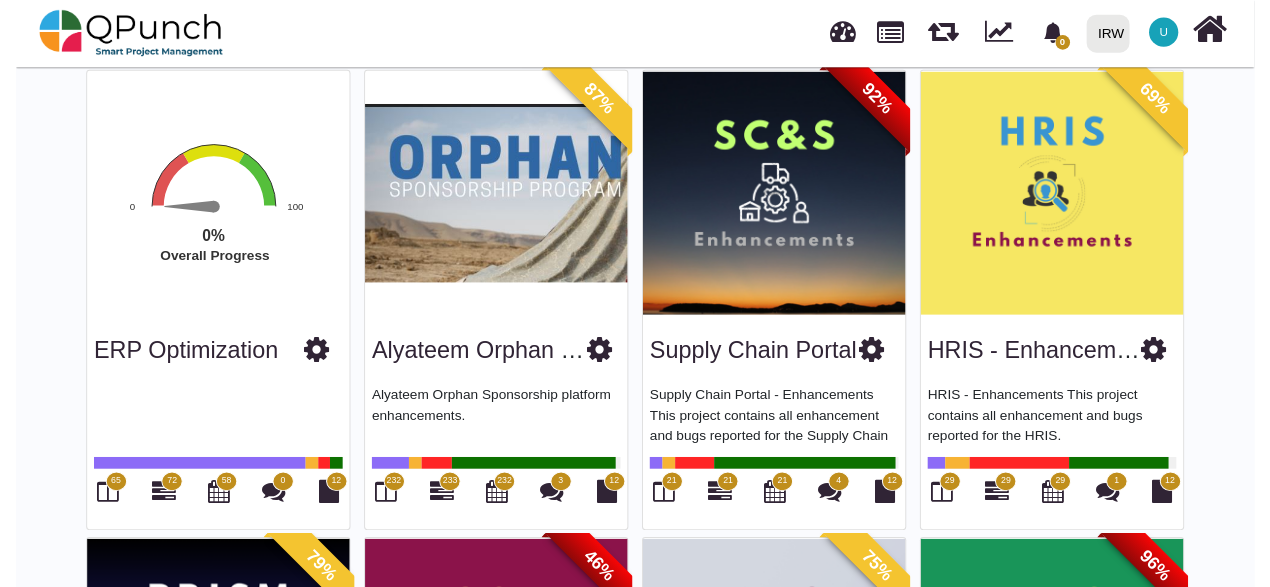 scroll, scrollTop: 0, scrollLeft: 0, axis: both 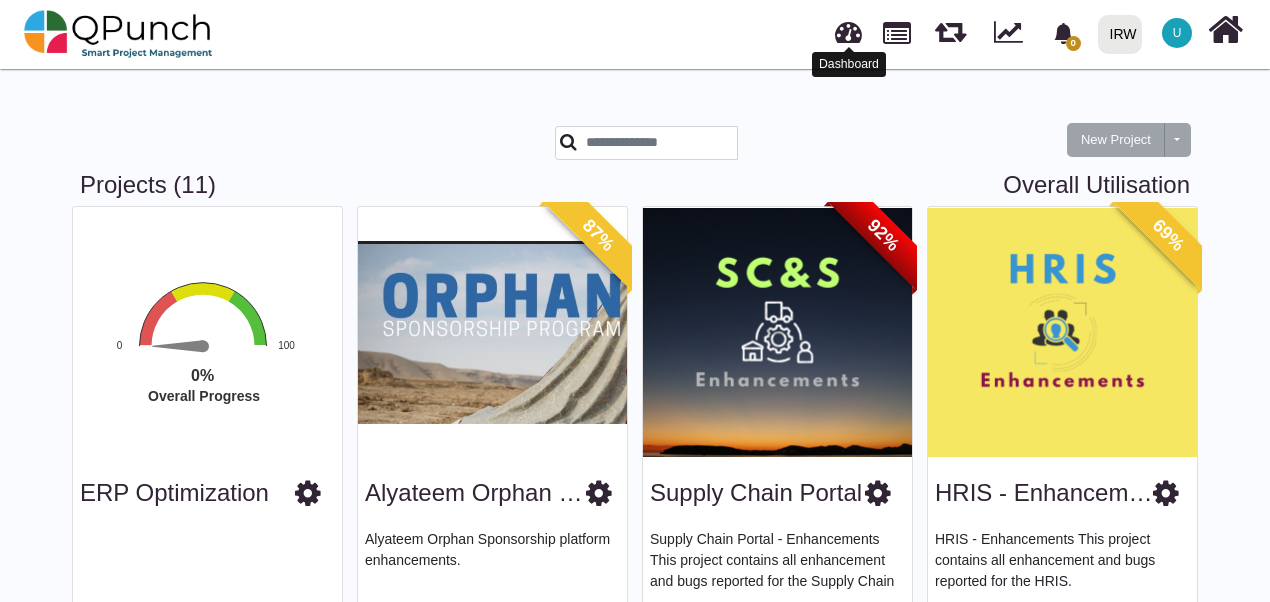 click at bounding box center [848, 29] 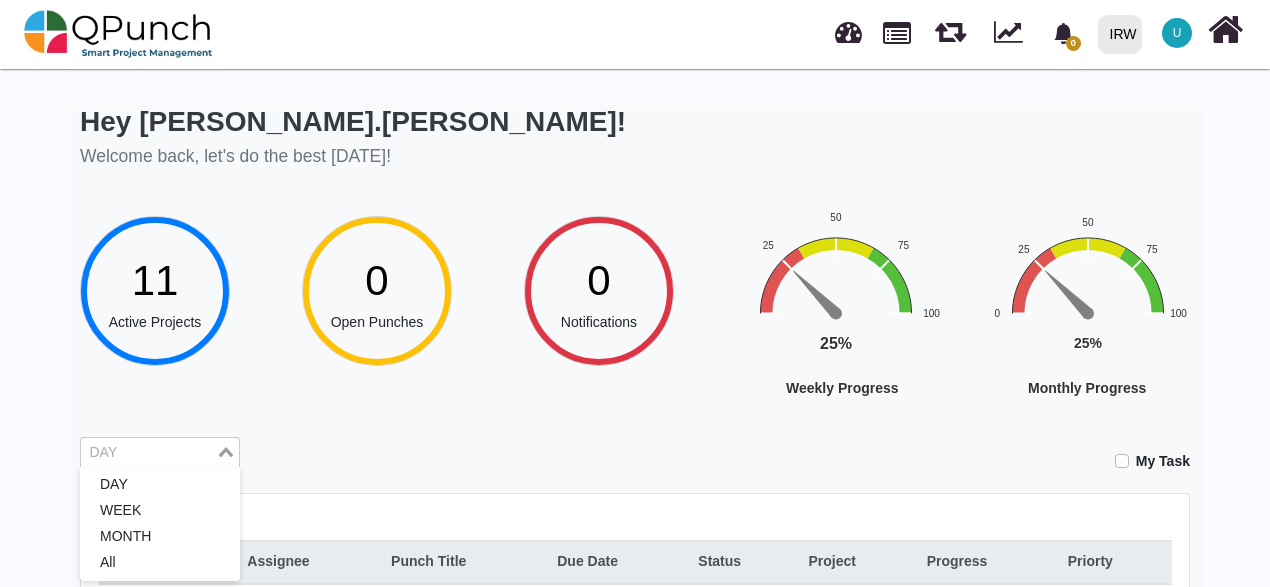 click on "DAY
Loading..." at bounding box center (160, 453) 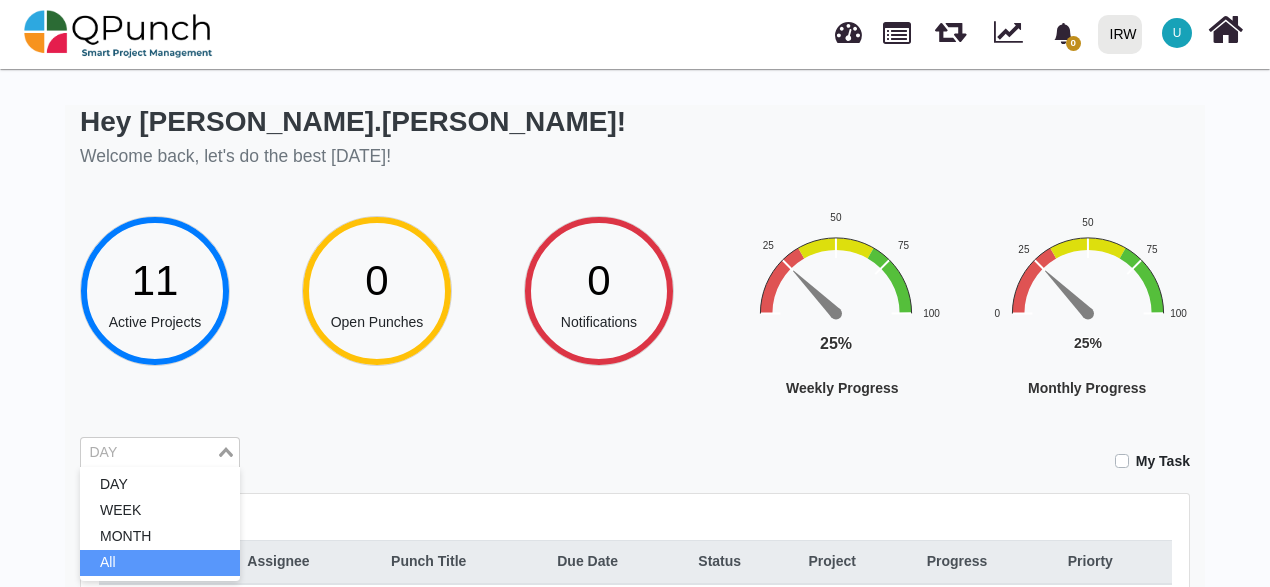 click on "All" at bounding box center (160, 563) 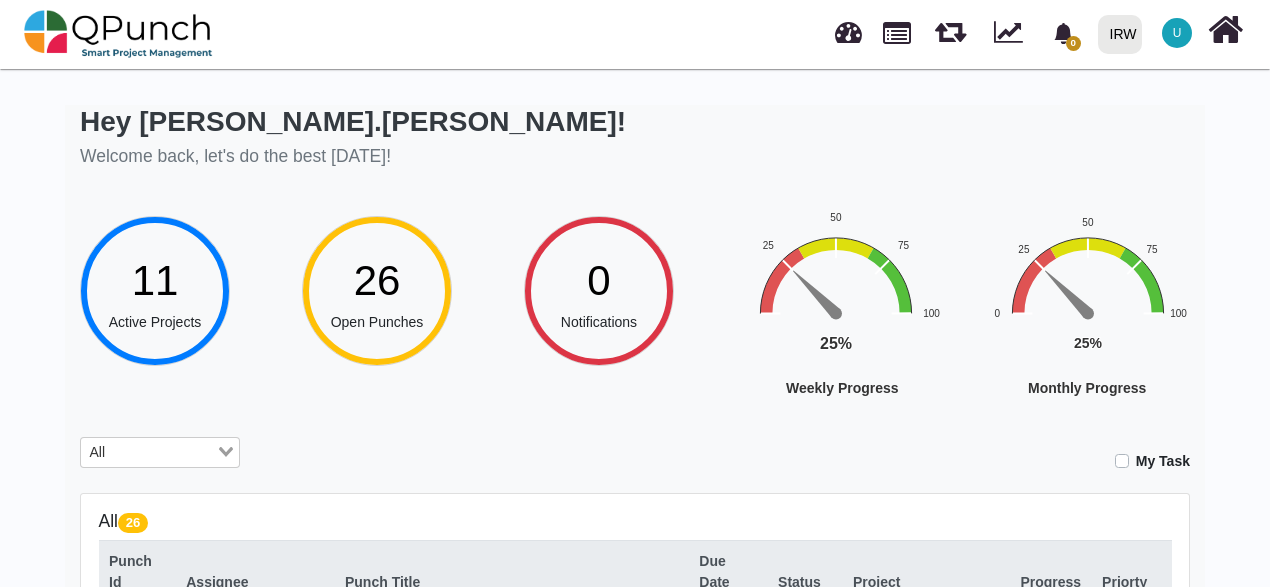 click on "26" at bounding box center (377, 280) 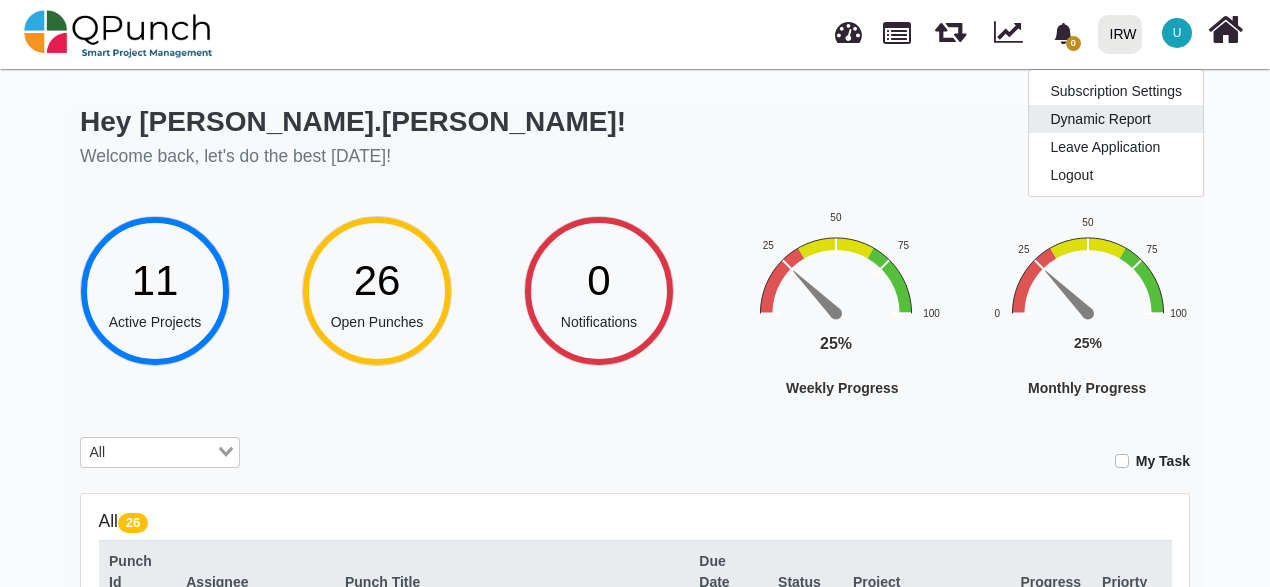 click on "Dynamic Report" at bounding box center (1116, 119) 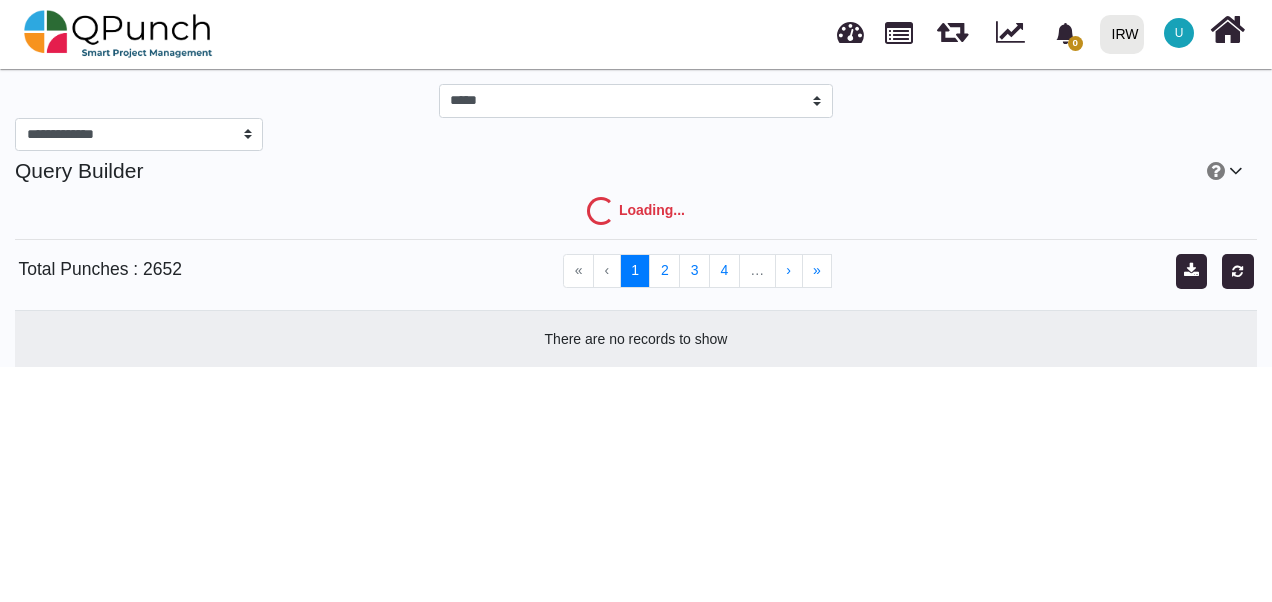 select on "***" 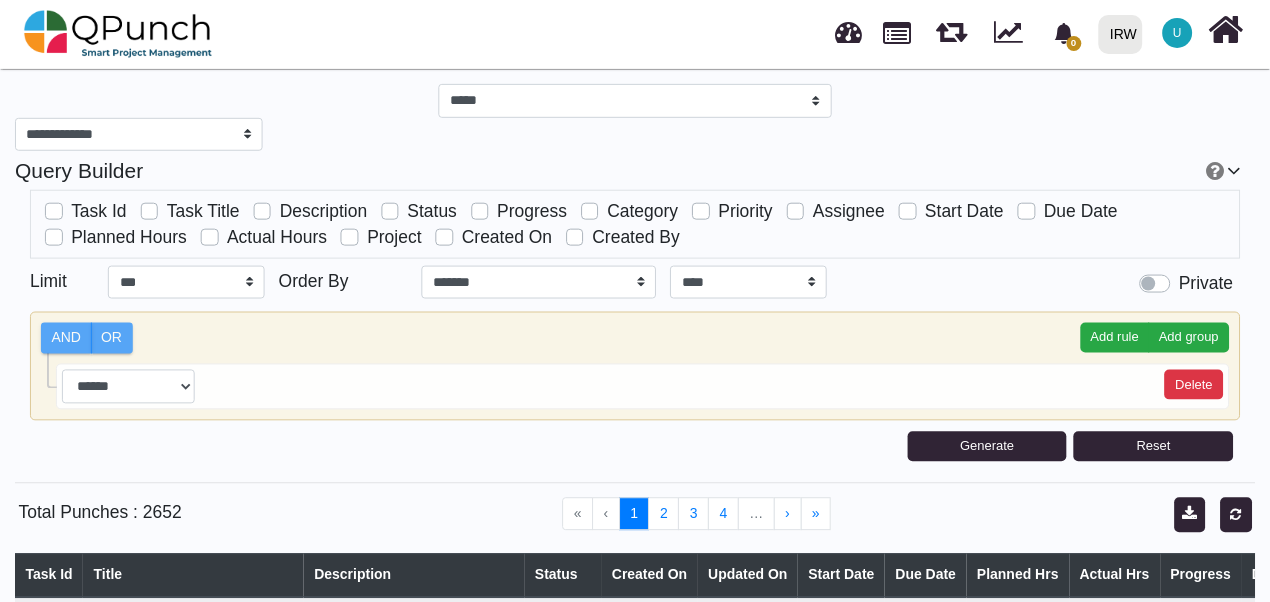 scroll, scrollTop: 0, scrollLeft: 0, axis: both 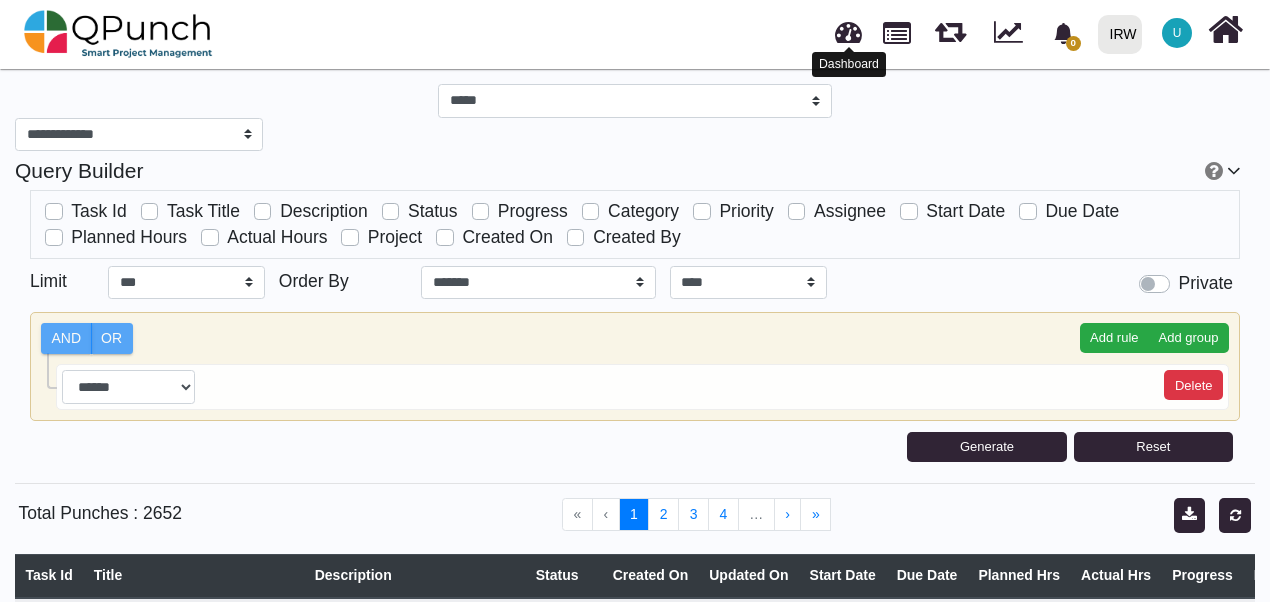 click at bounding box center (848, 29) 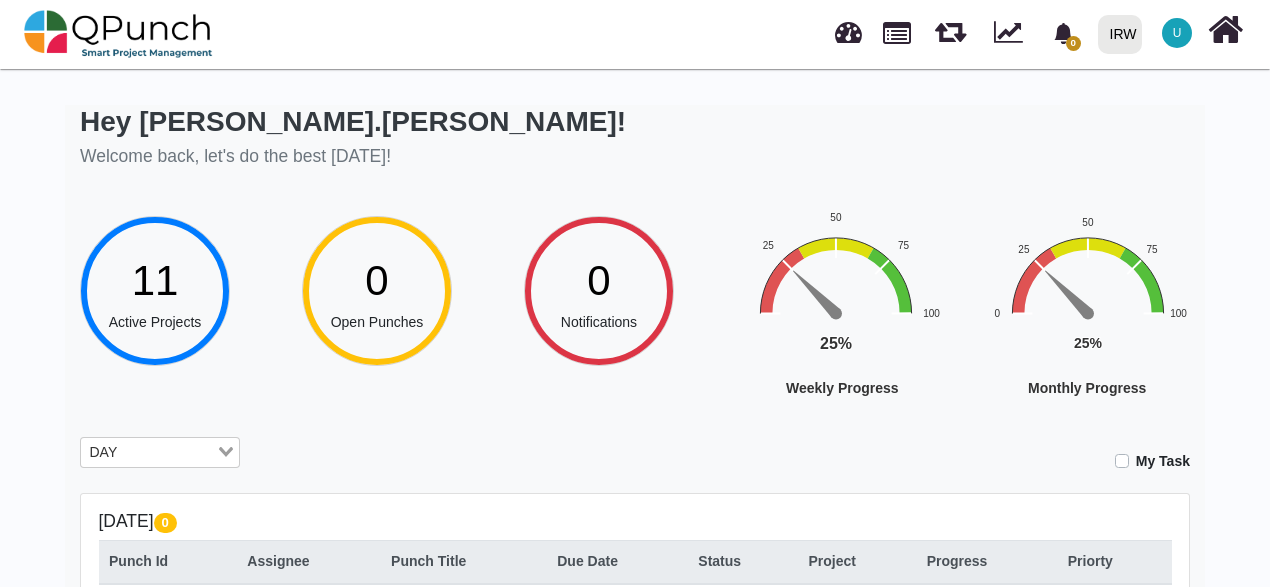click on "U" at bounding box center [1177, 33] 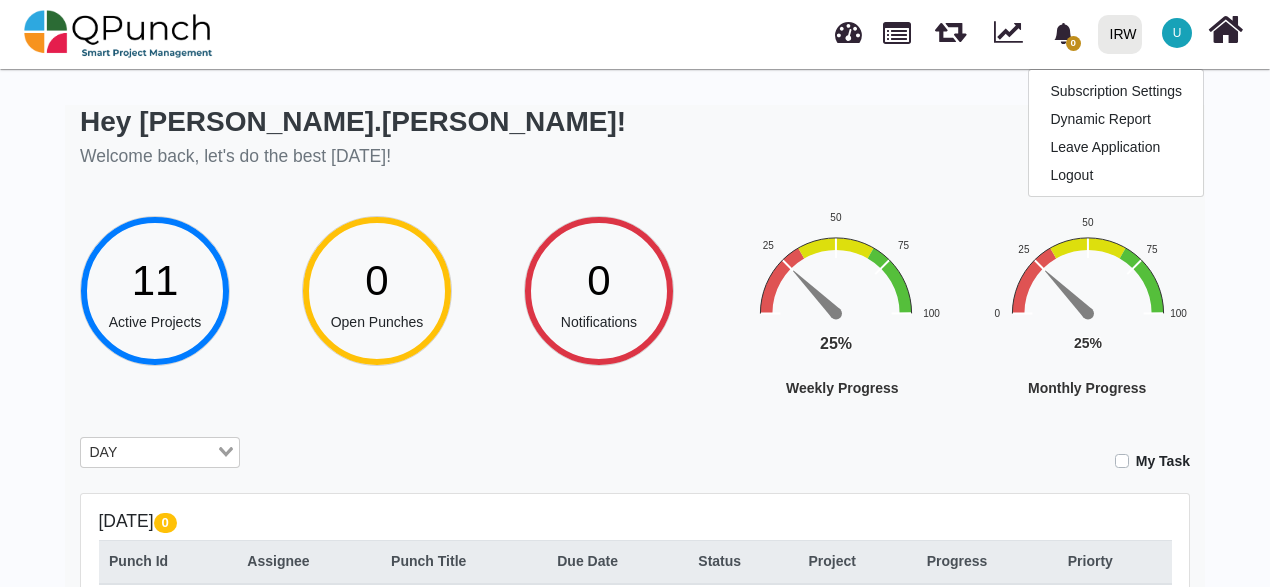 click on "11" at bounding box center (155, 280) 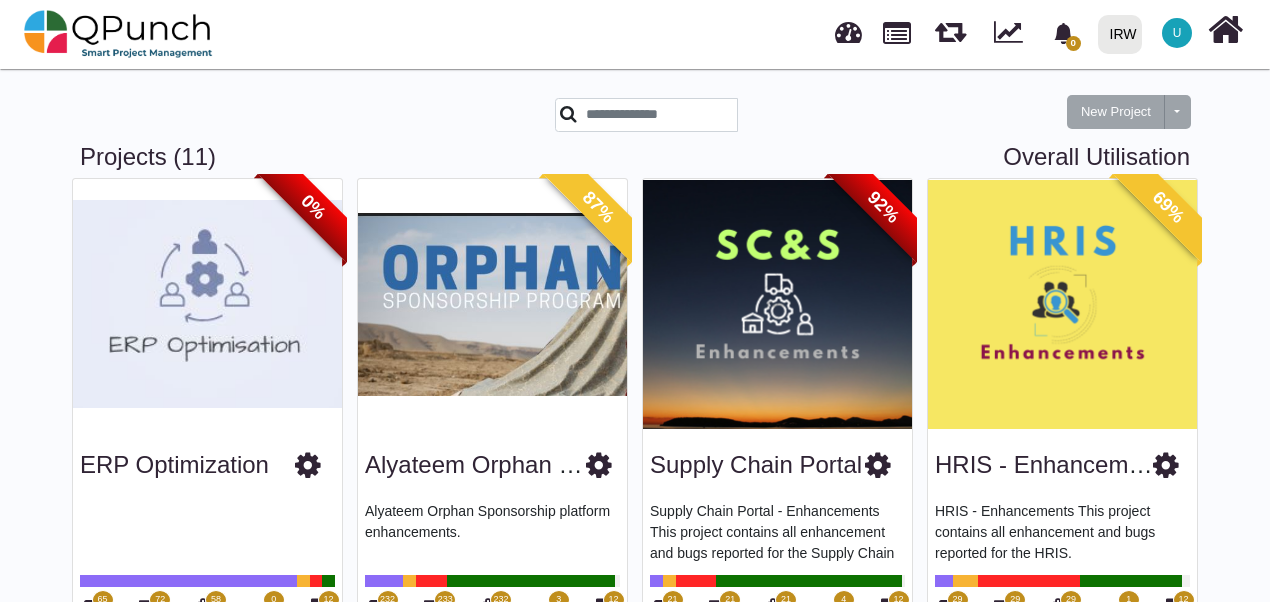 scroll, scrollTop: 0, scrollLeft: 0, axis: both 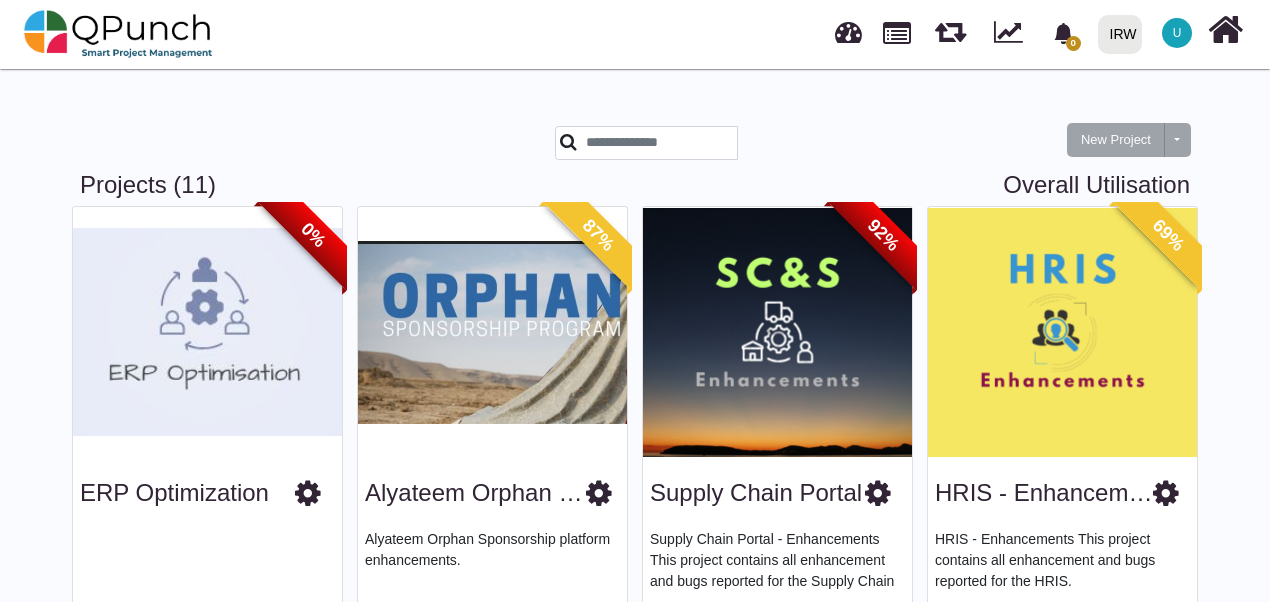 drag, startPoint x: 31, startPoint y: 195, endPoint x: 288, endPoint y: 172, distance: 258.02713 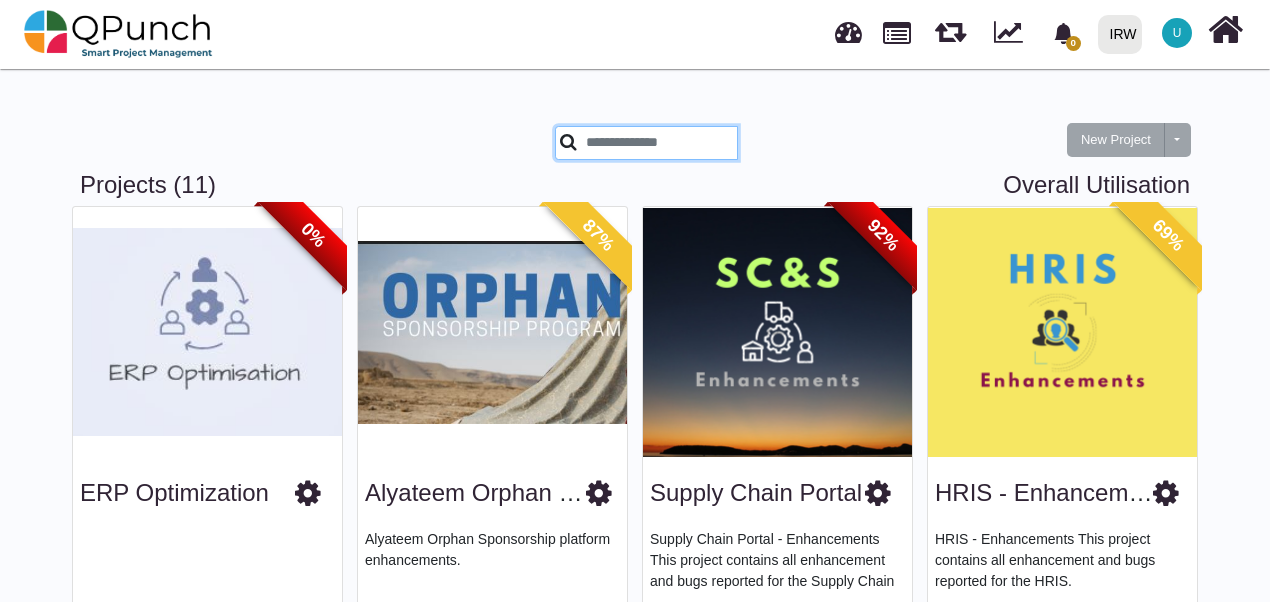 click at bounding box center [646, 143] 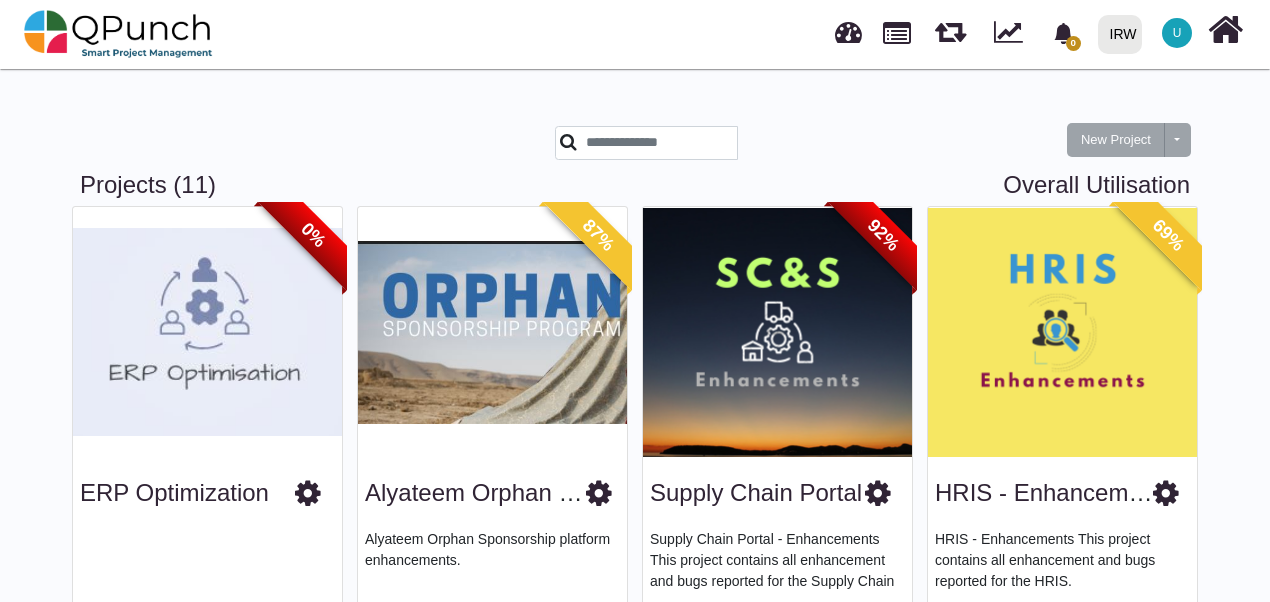 click at bounding box center [302, 148] 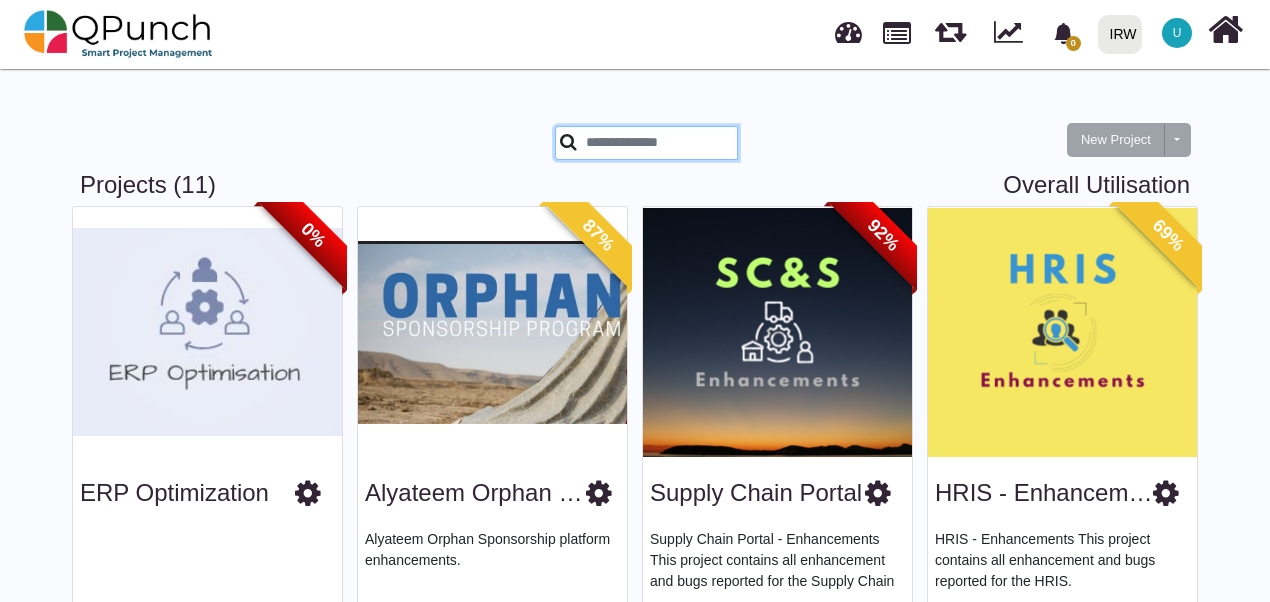 click at bounding box center (646, 143) 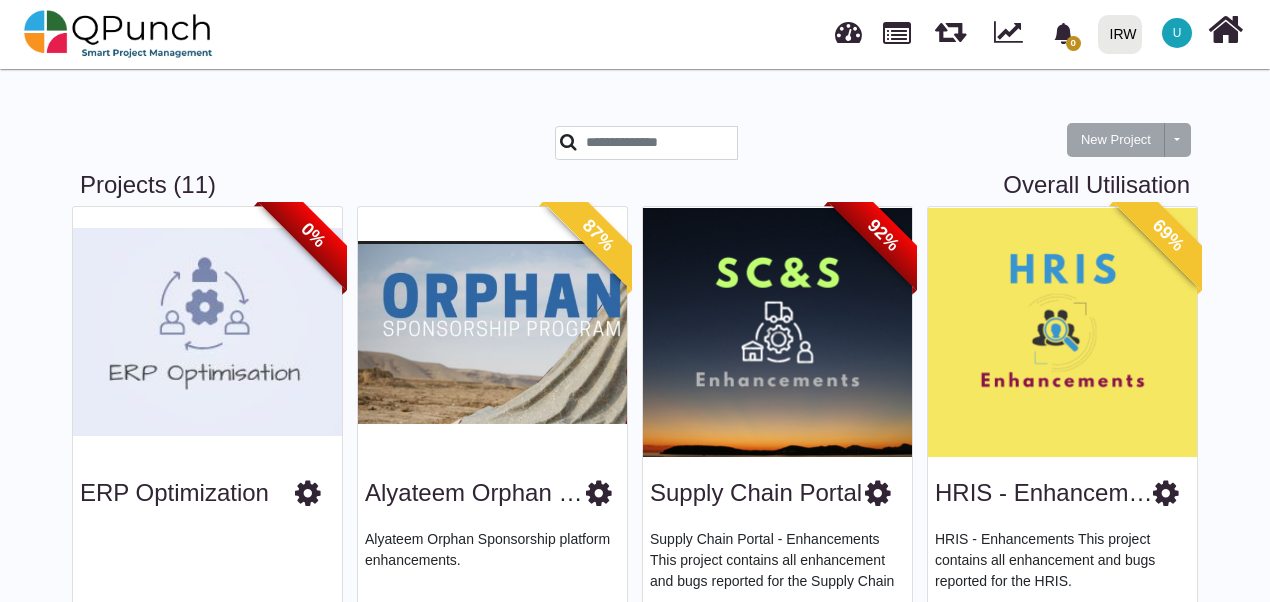click at bounding box center [302, 148] 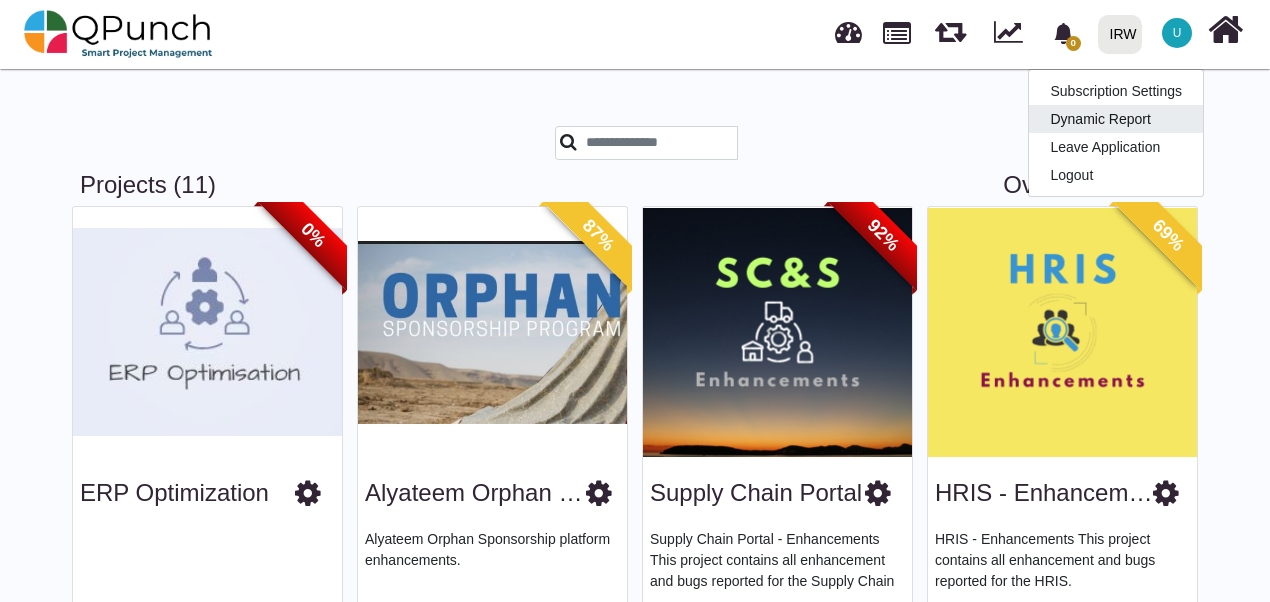 click on "Dynamic Report" at bounding box center [1116, 119] 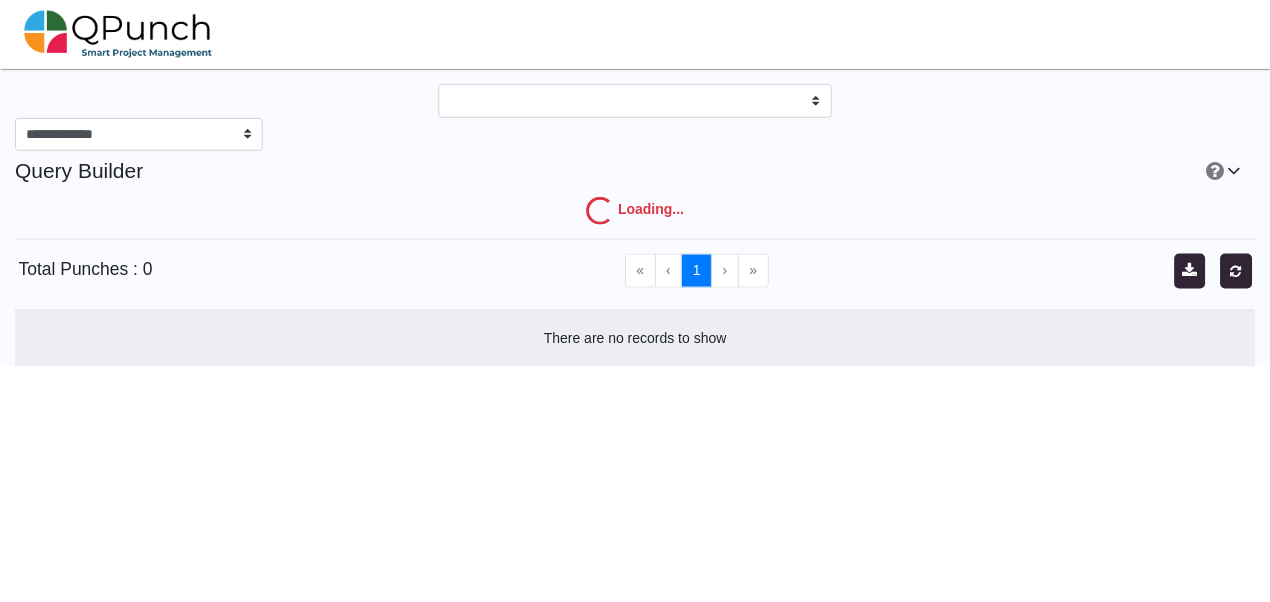 scroll, scrollTop: 0, scrollLeft: 0, axis: both 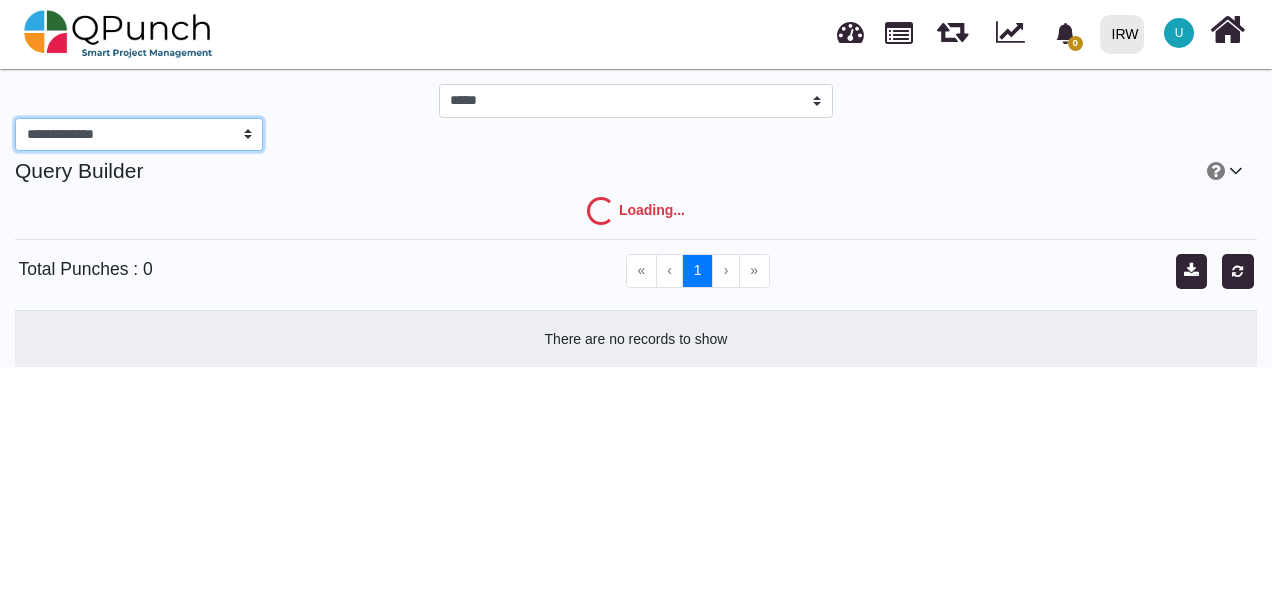 click on "**********" at bounding box center (139, 135) 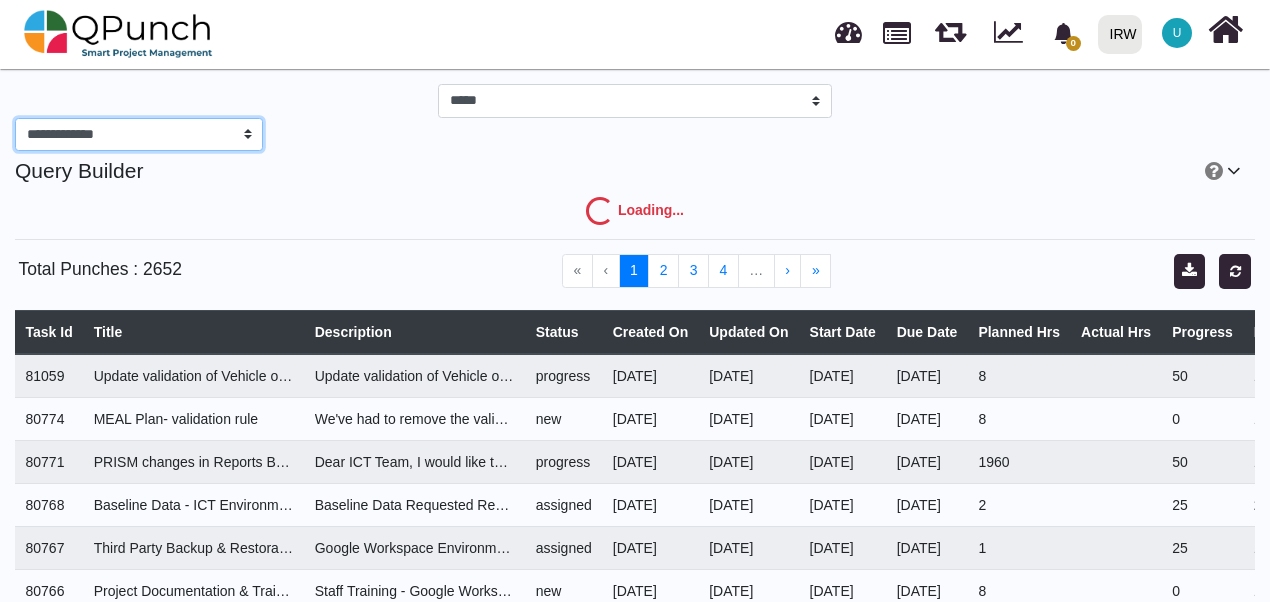 click on "**********" at bounding box center (139, 135) 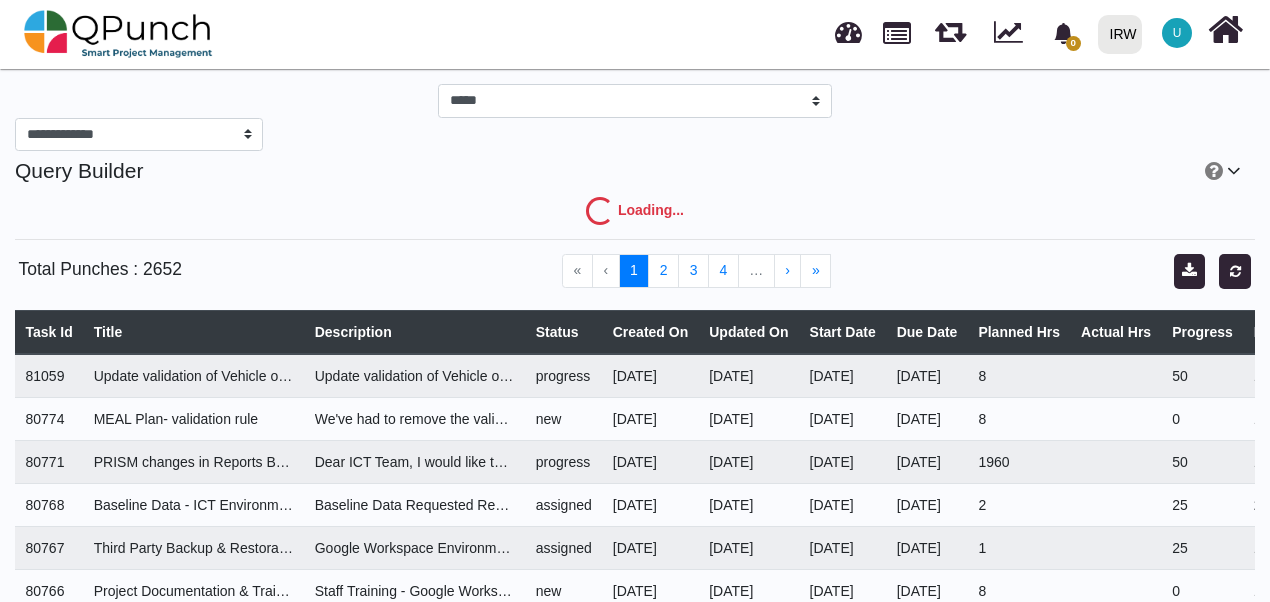 click on "Loading..." at bounding box center (635, 211) 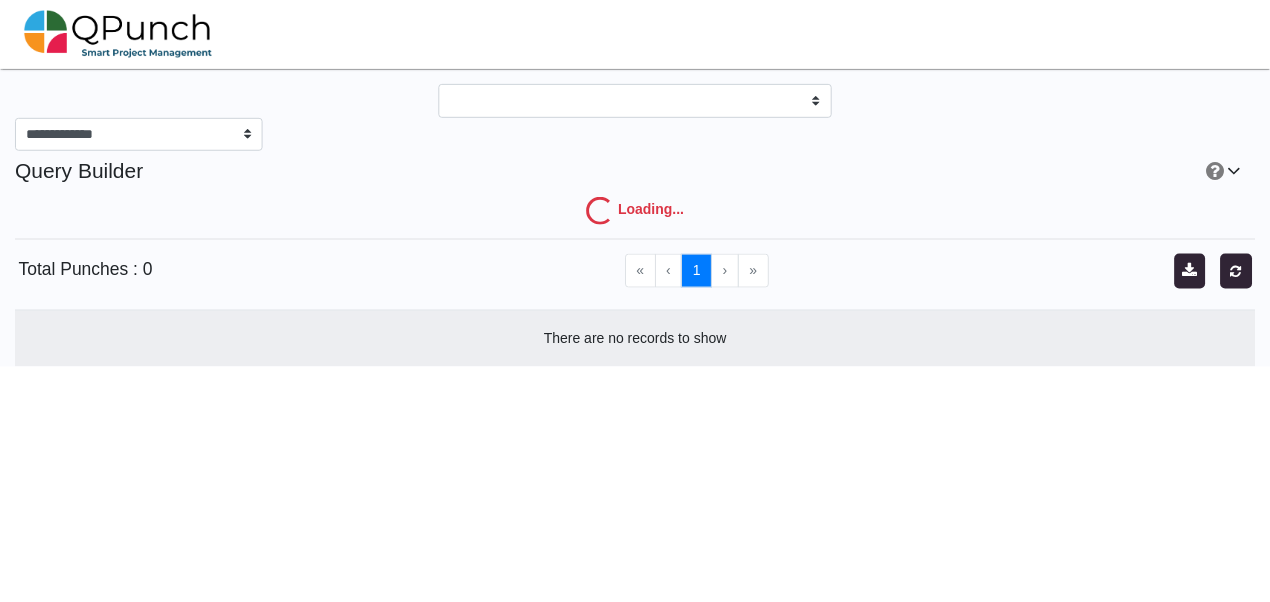 scroll, scrollTop: 0, scrollLeft: 0, axis: both 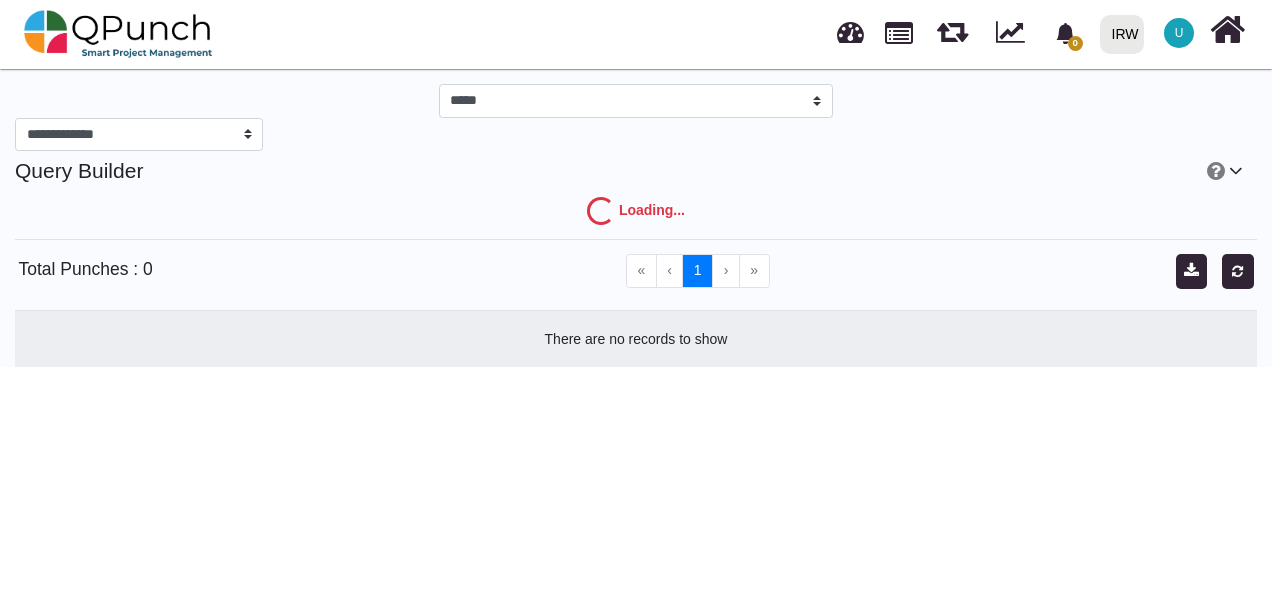 select on "***" 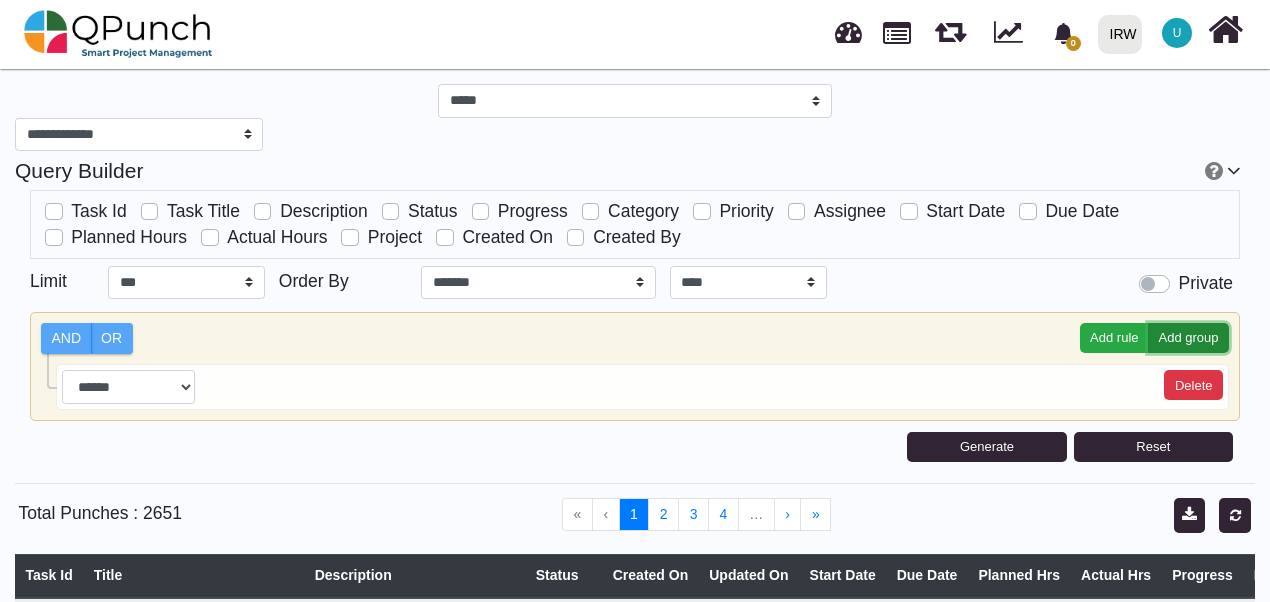 click on "Add group" at bounding box center [1188, 338] 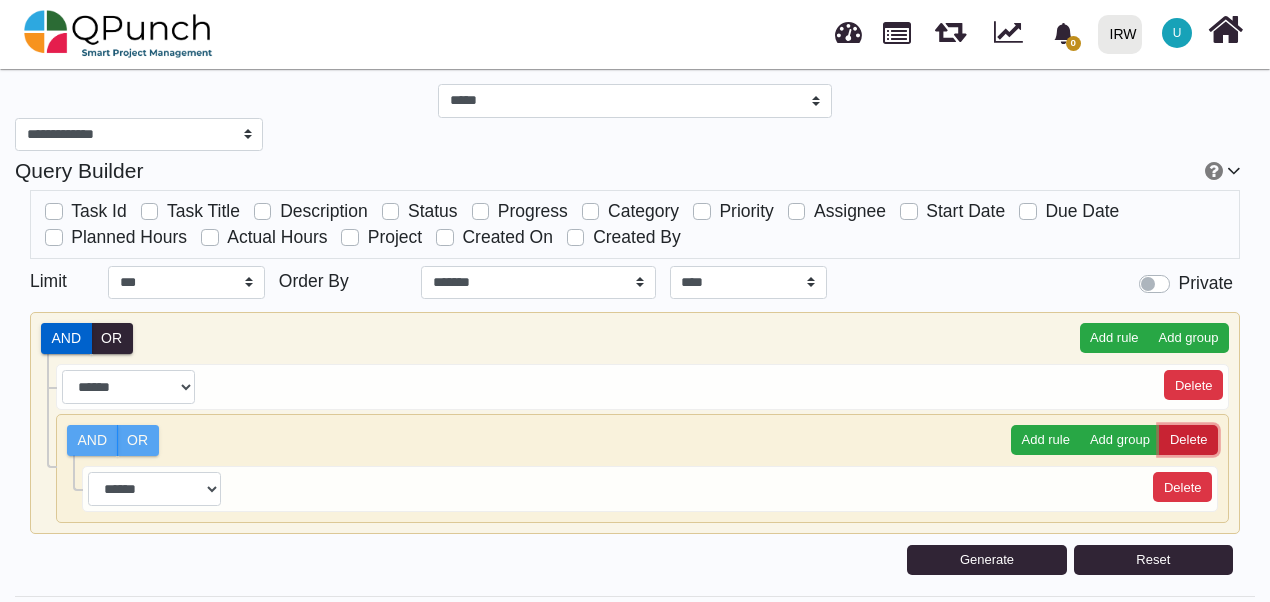 click on "Delete" at bounding box center [1188, 440] 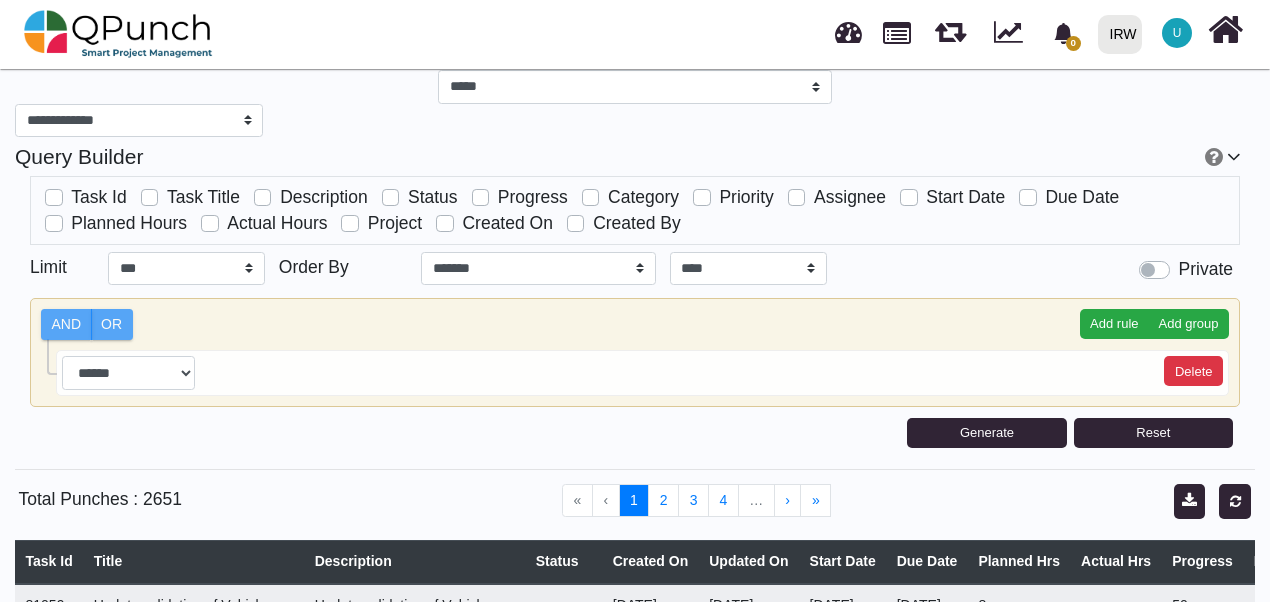 scroll, scrollTop: 200, scrollLeft: 0, axis: vertical 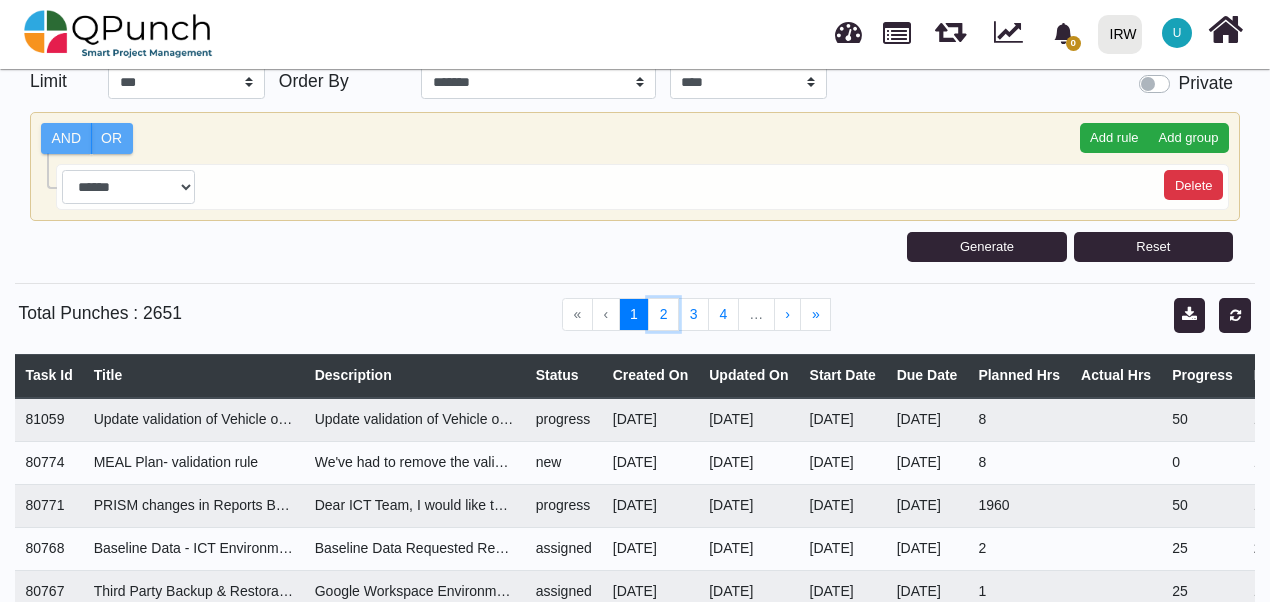 click on "2" at bounding box center [663, 315] 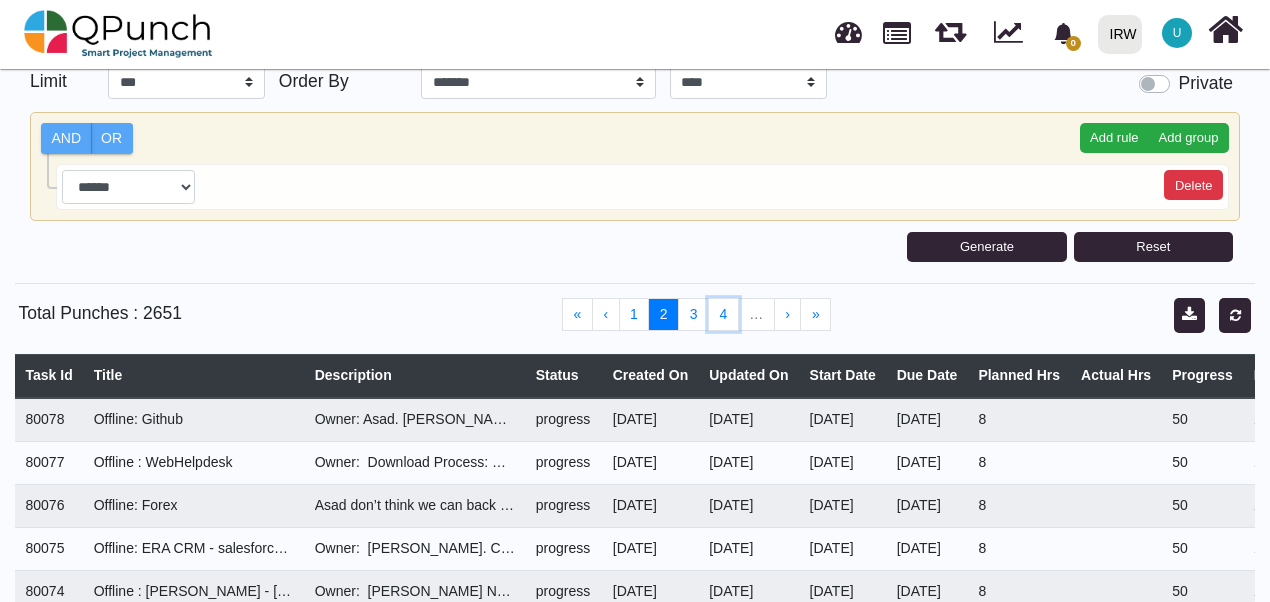 click on "4" at bounding box center [723, 315] 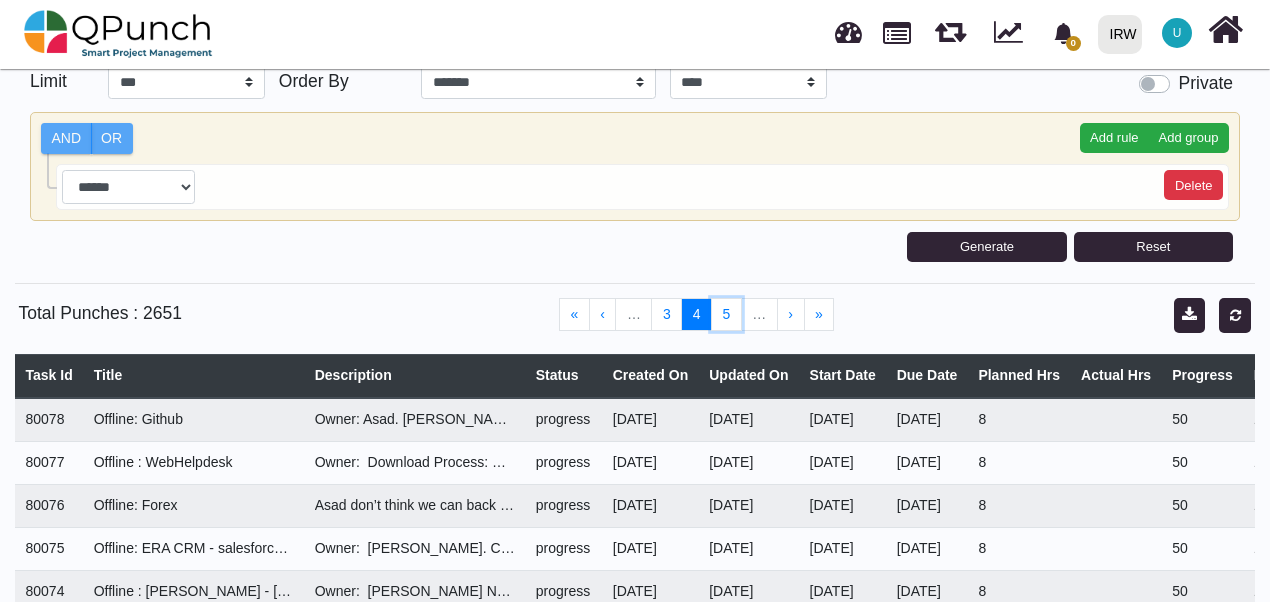 click on "5" at bounding box center (726, 315) 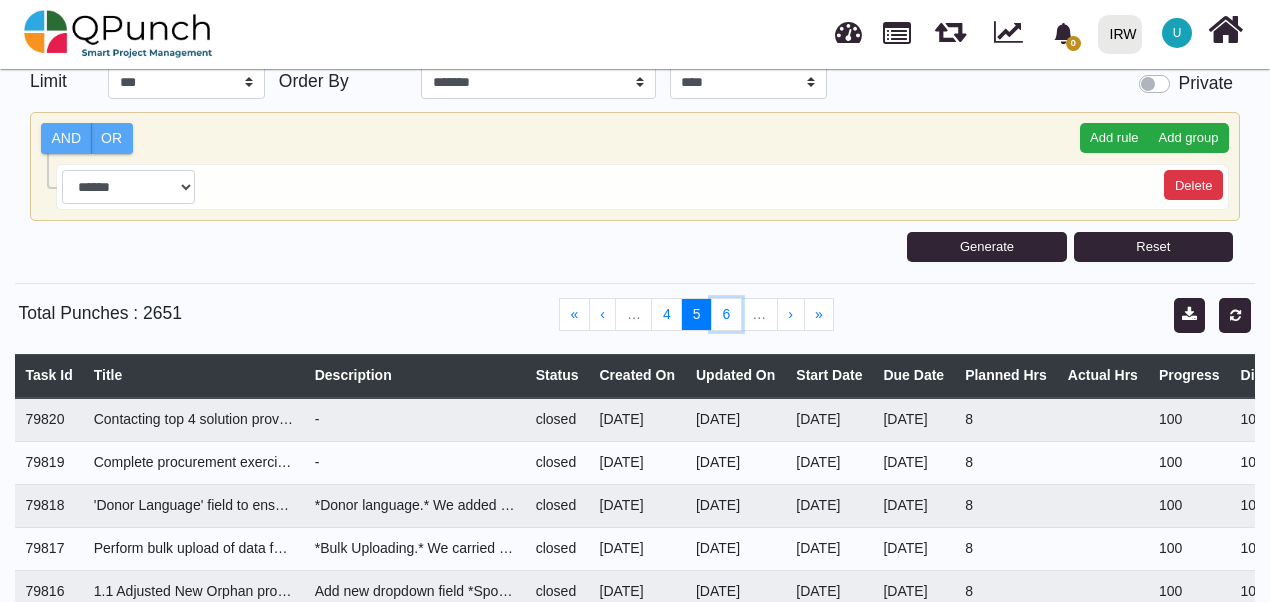 click on "6" at bounding box center [726, 315] 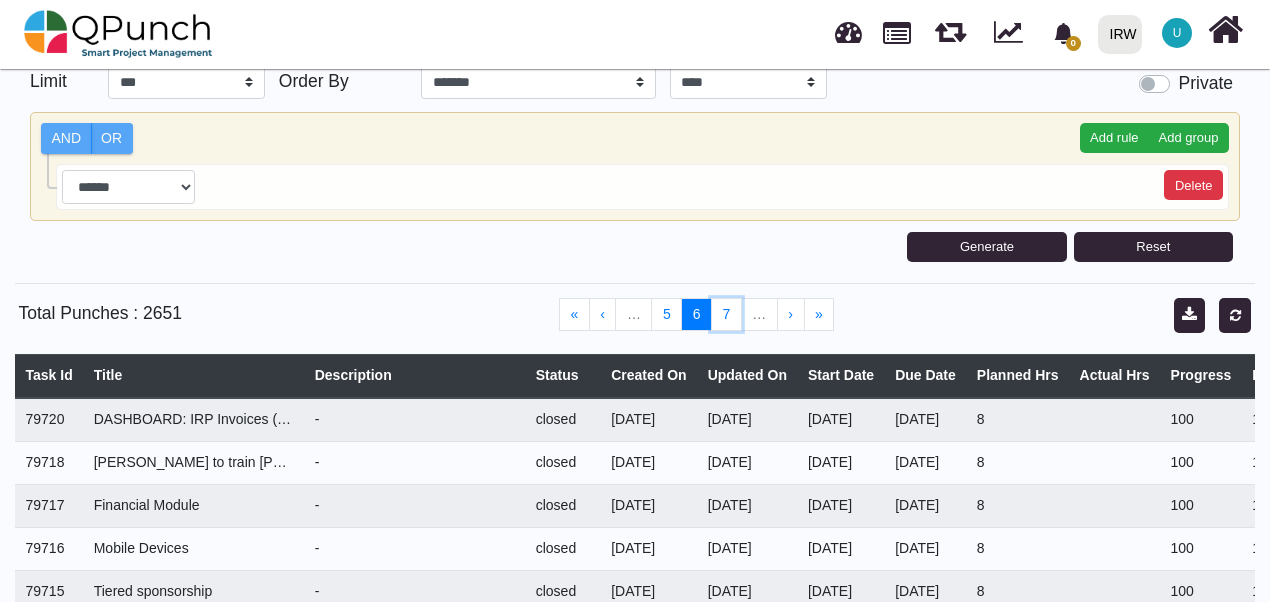 click on "7" at bounding box center [726, 315] 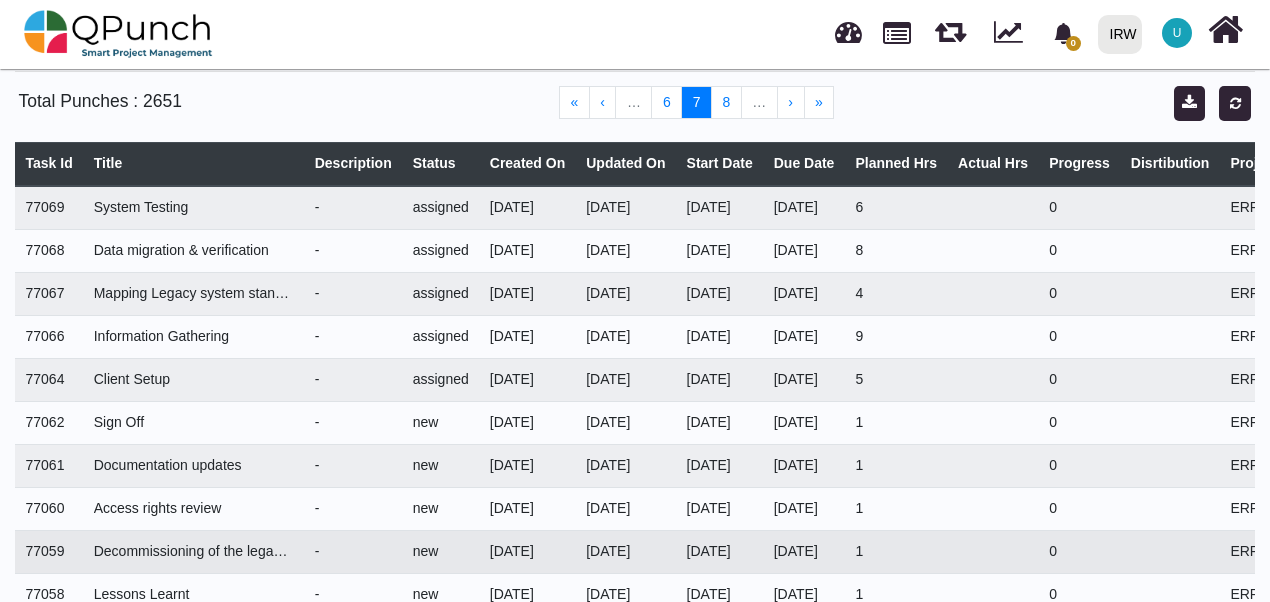 scroll, scrollTop: 500, scrollLeft: 0, axis: vertical 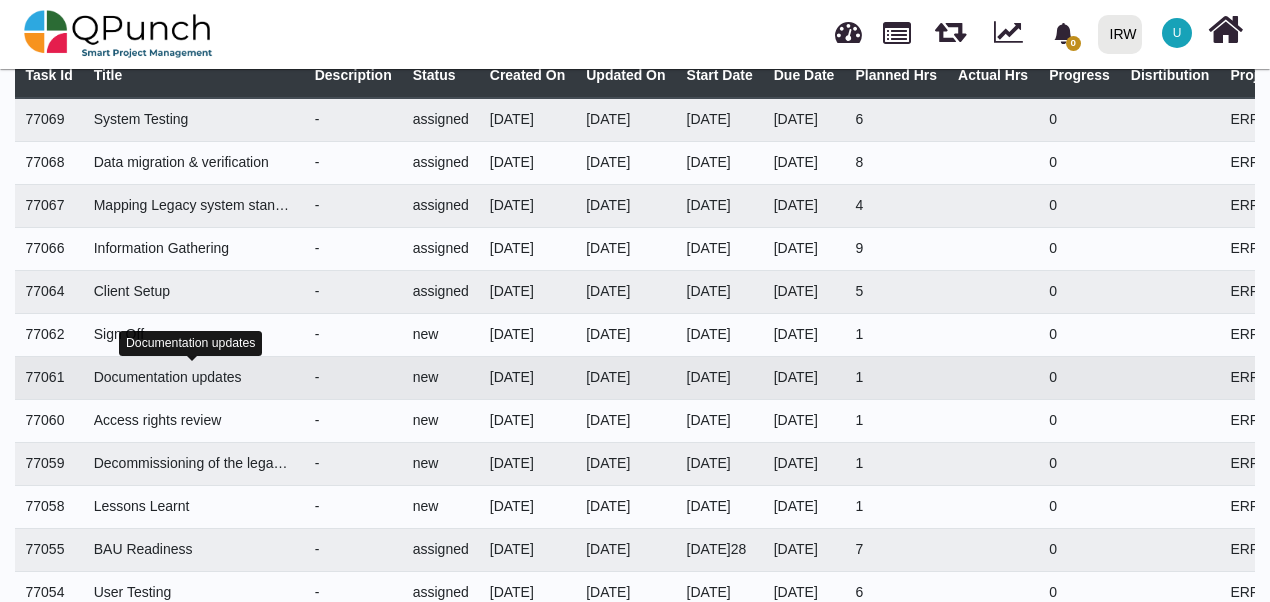 click on "Documentation updates" at bounding box center (194, 377) 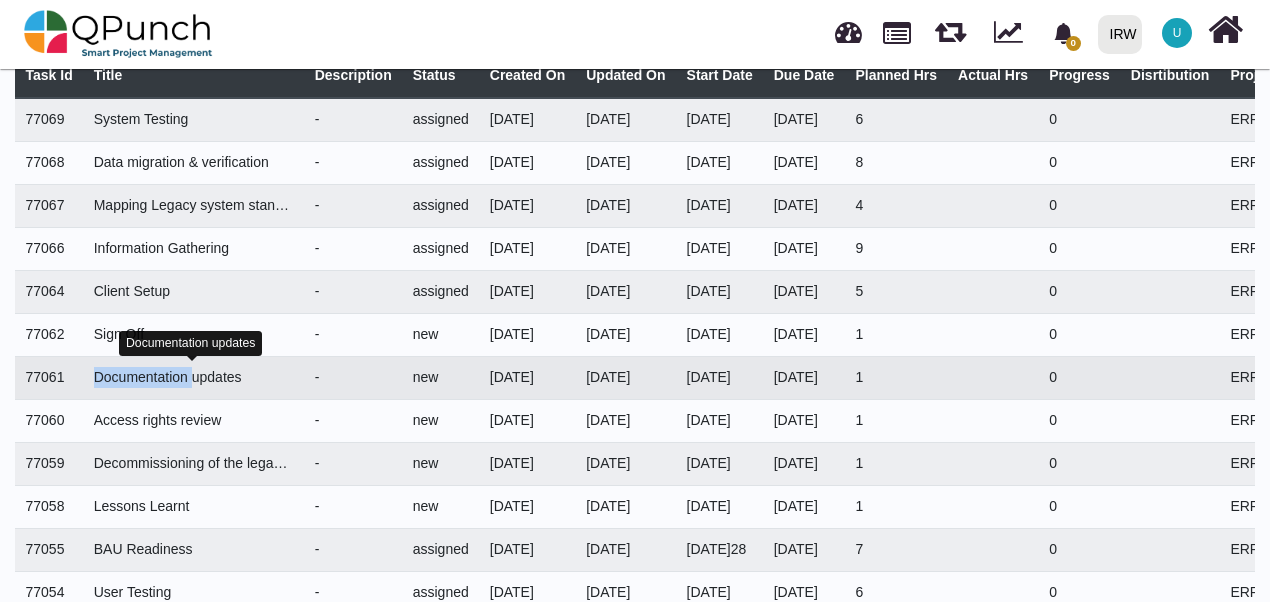 click on "Documentation updates" at bounding box center [194, 377] 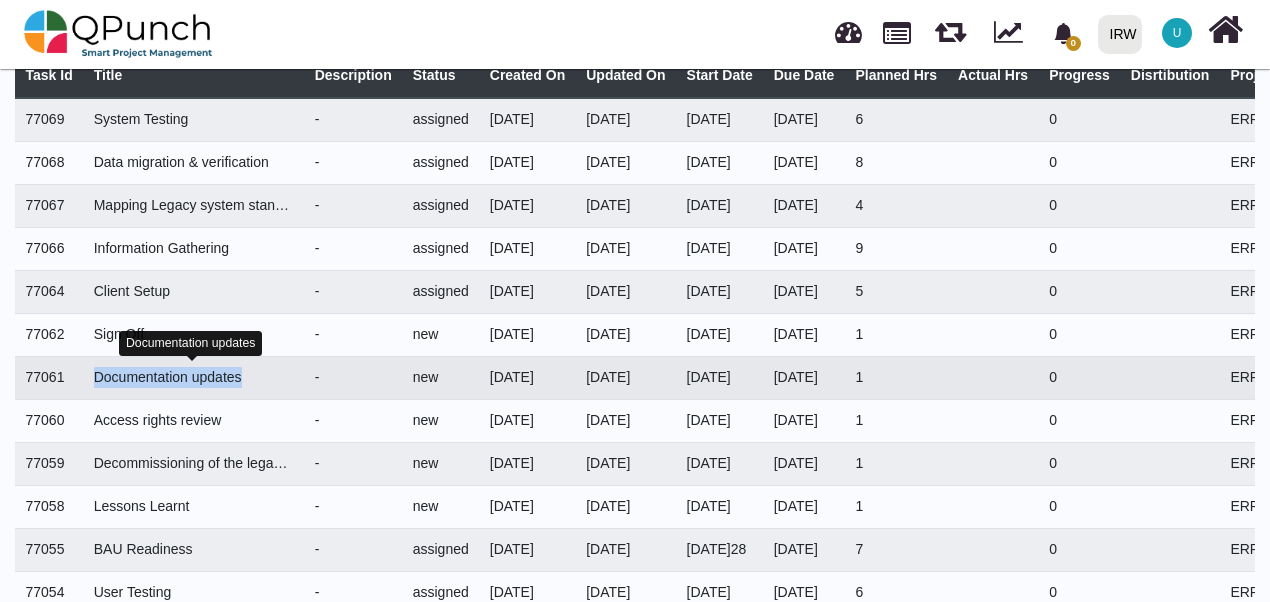 click on "Documentation updates" at bounding box center [194, 377] 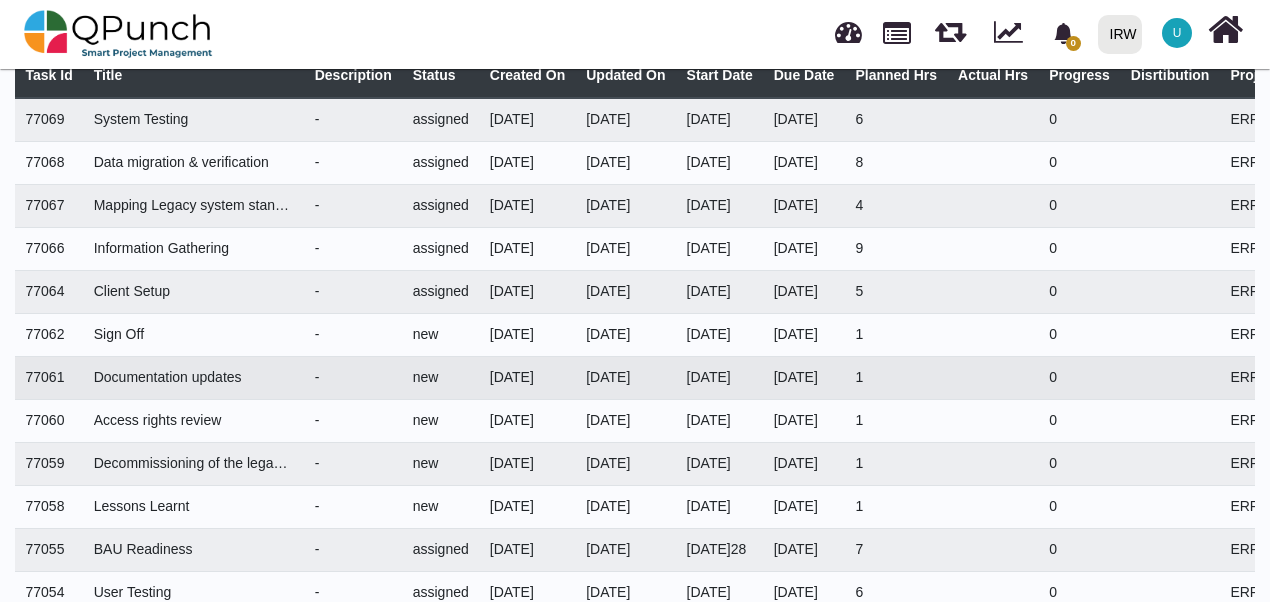 click on "new" at bounding box center [440, 377] 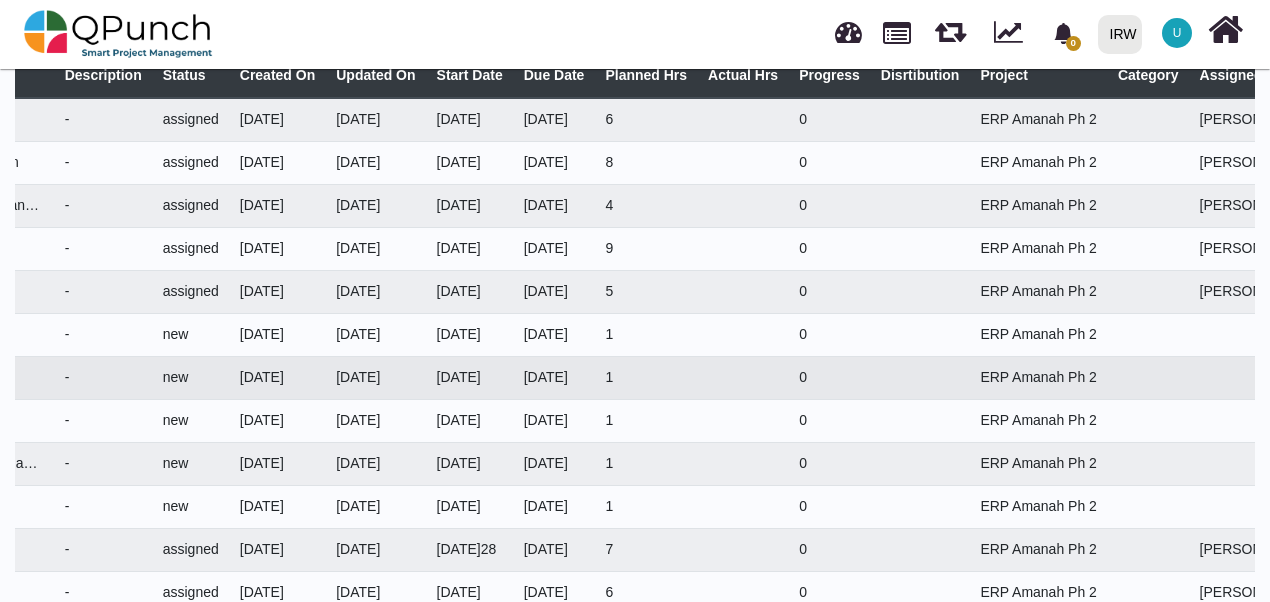 scroll, scrollTop: 0, scrollLeft: 0, axis: both 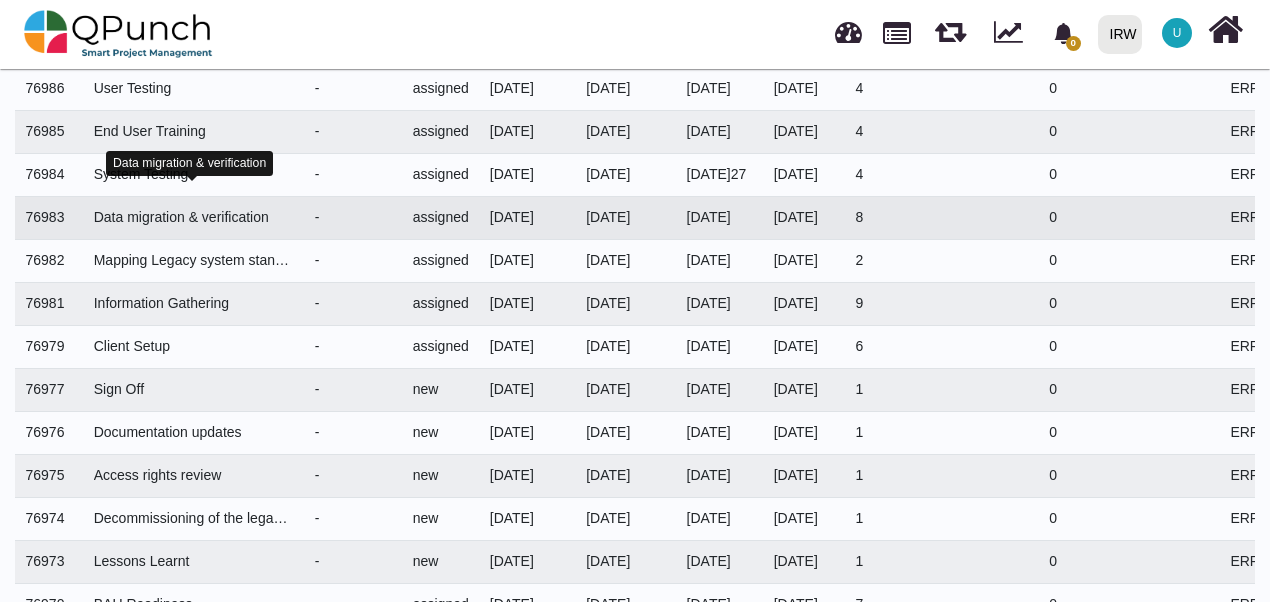 click on "Data migration & verification" at bounding box center (194, 217) 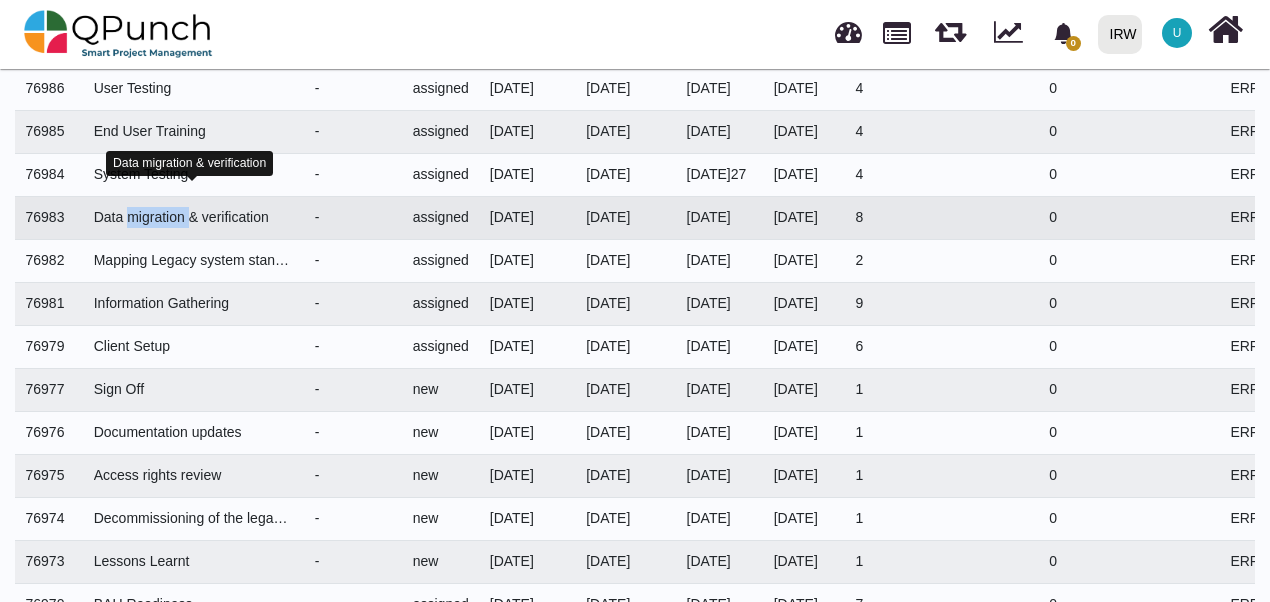 click on "Data migration & verification" at bounding box center [194, 217] 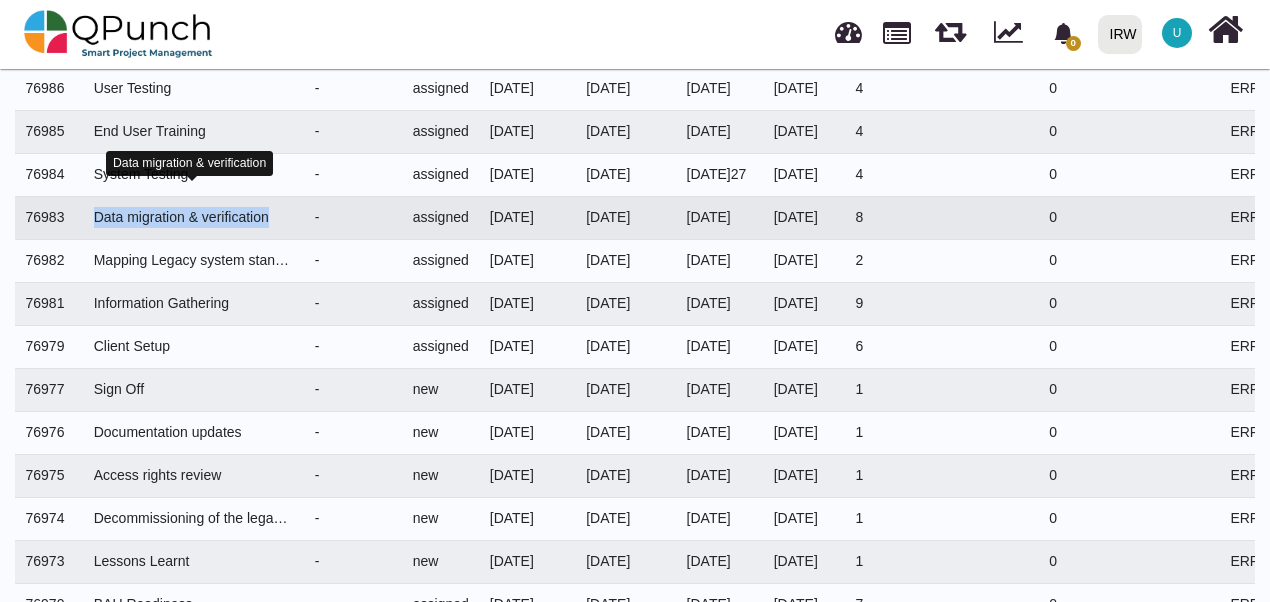 click on "Data migration & verification" at bounding box center (194, 217) 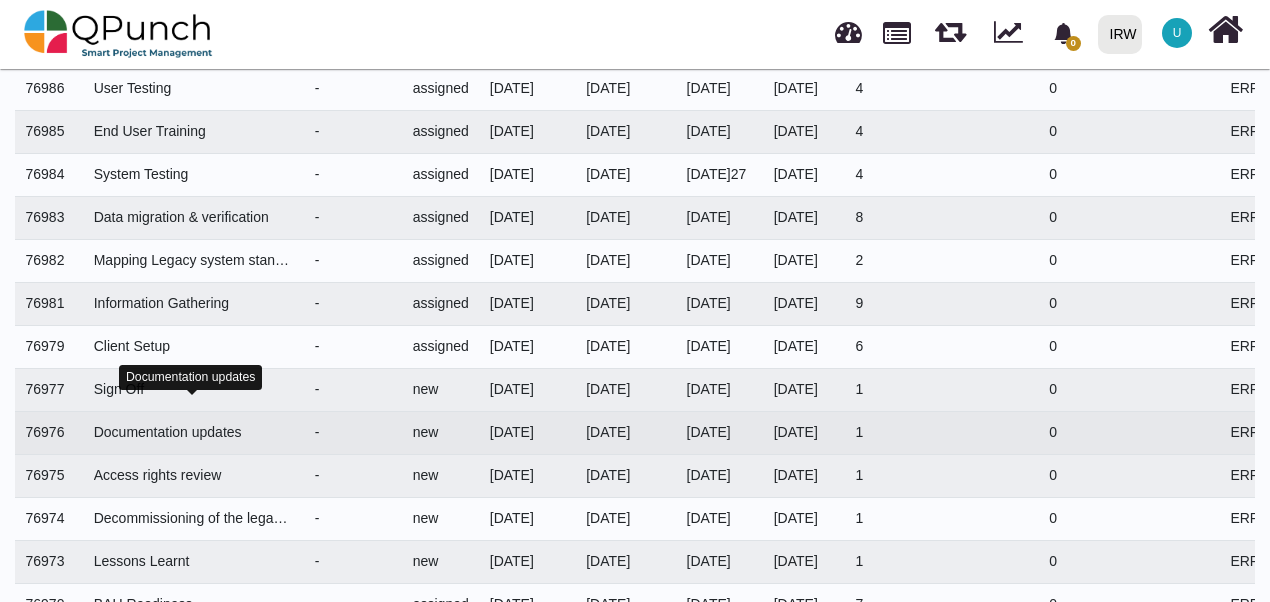 click on "Documentation updates" at bounding box center [194, 432] 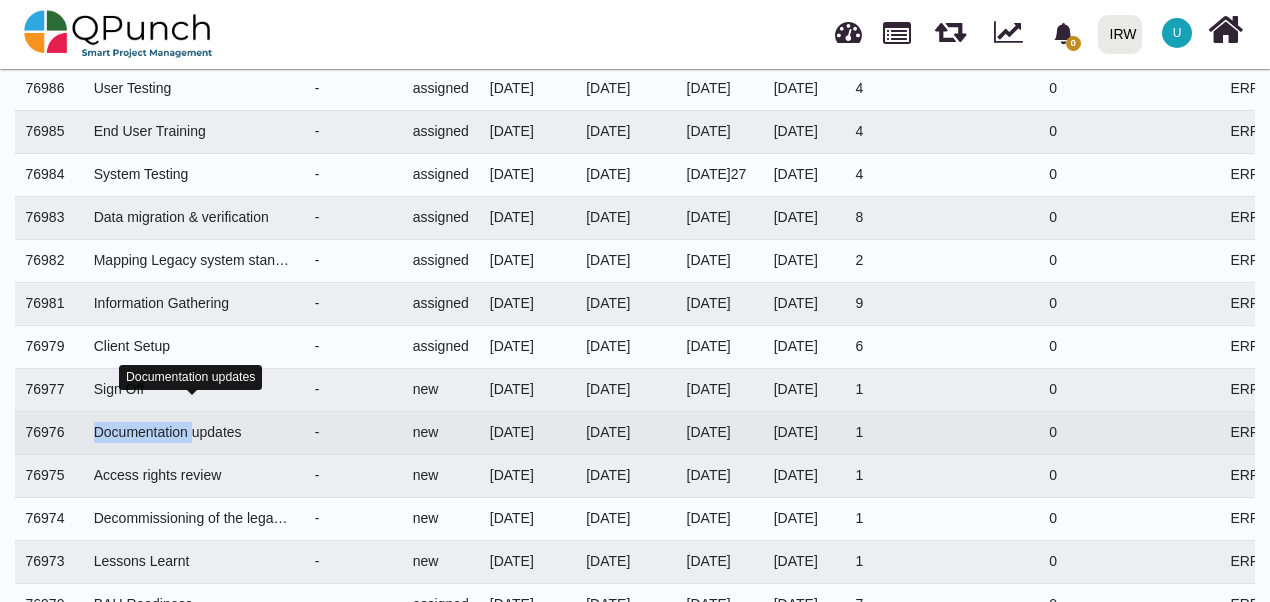 click on "Documentation updates" at bounding box center [194, 432] 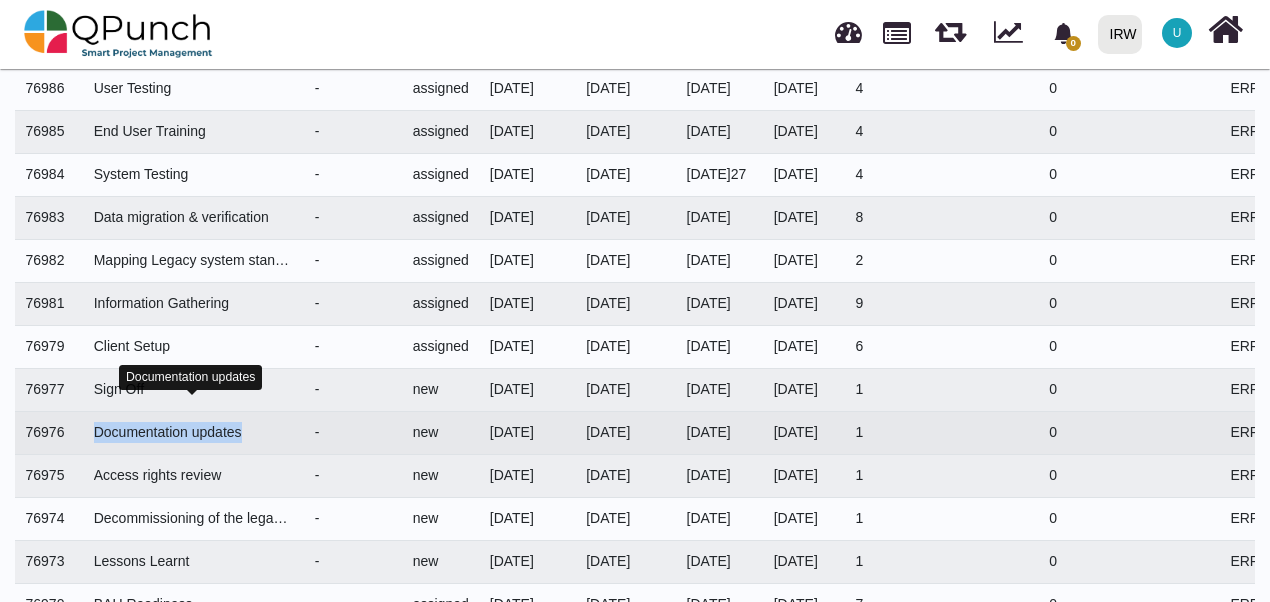click on "Documentation updates" at bounding box center [194, 432] 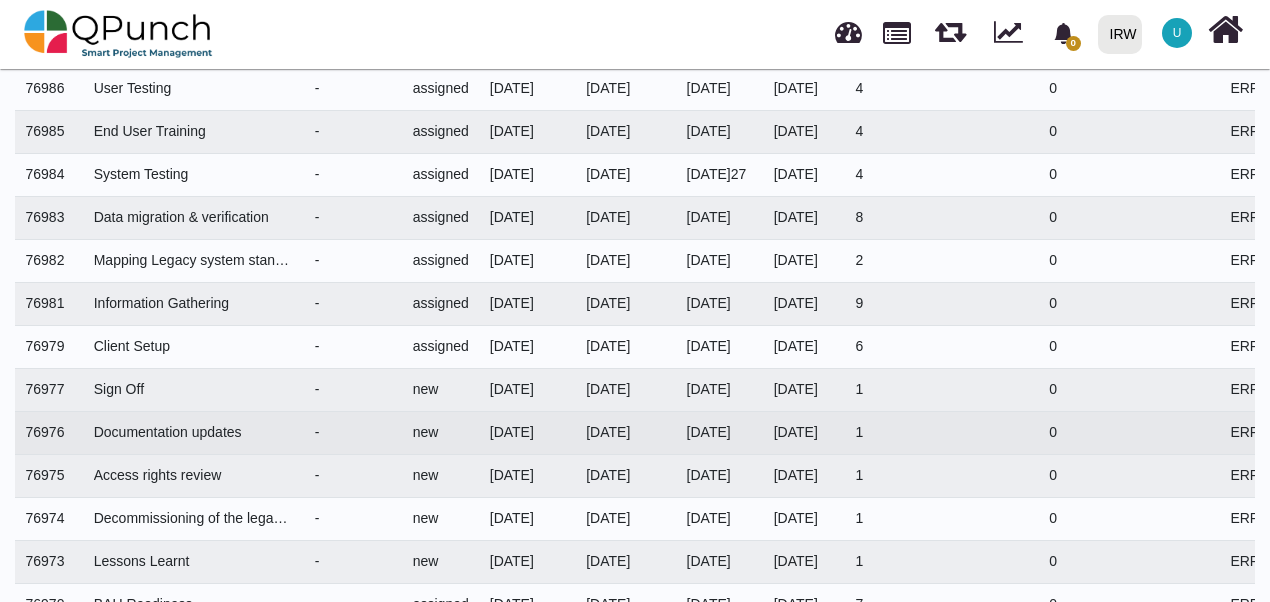 click on "76976" at bounding box center [49, 432] 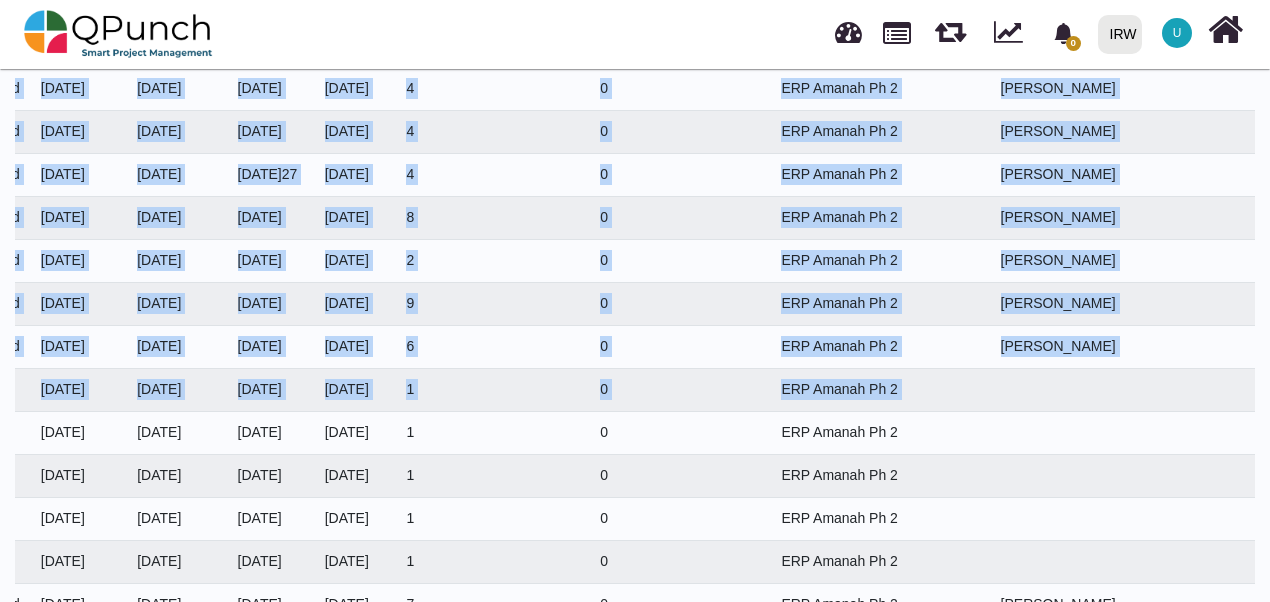 scroll, scrollTop: 0, scrollLeft: 460, axis: horizontal 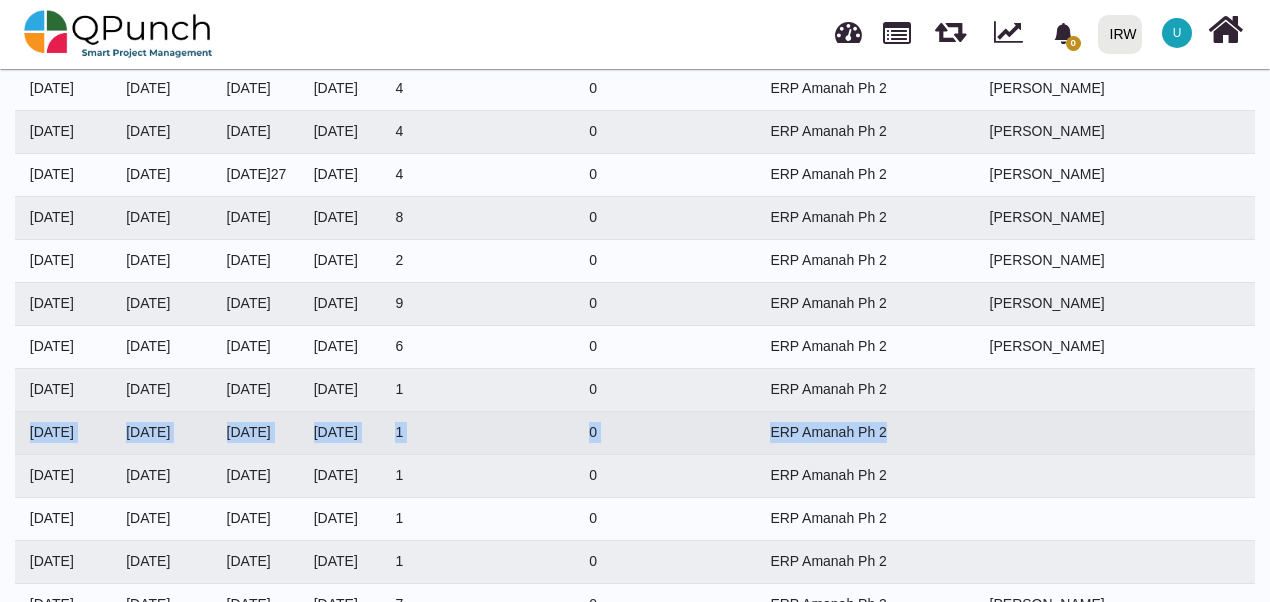 drag, startPoint x: 27, startPoint y: 407, endPoint x: 901, endPoint y: 411, distance: 874.00916 